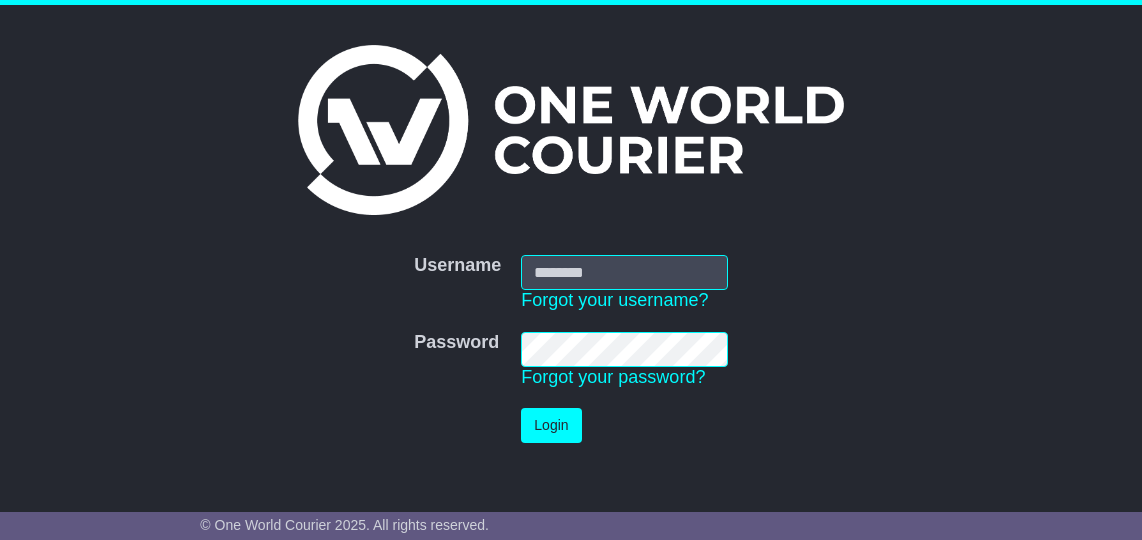 scroll, scrollTop: 0, scrollLeft: 0, axis: both 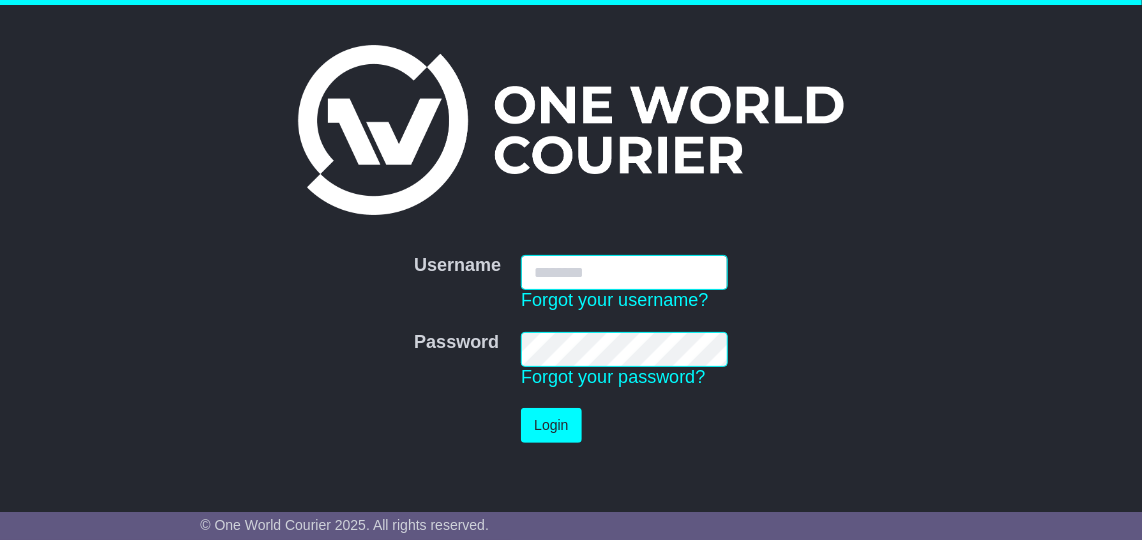 type on "**********" 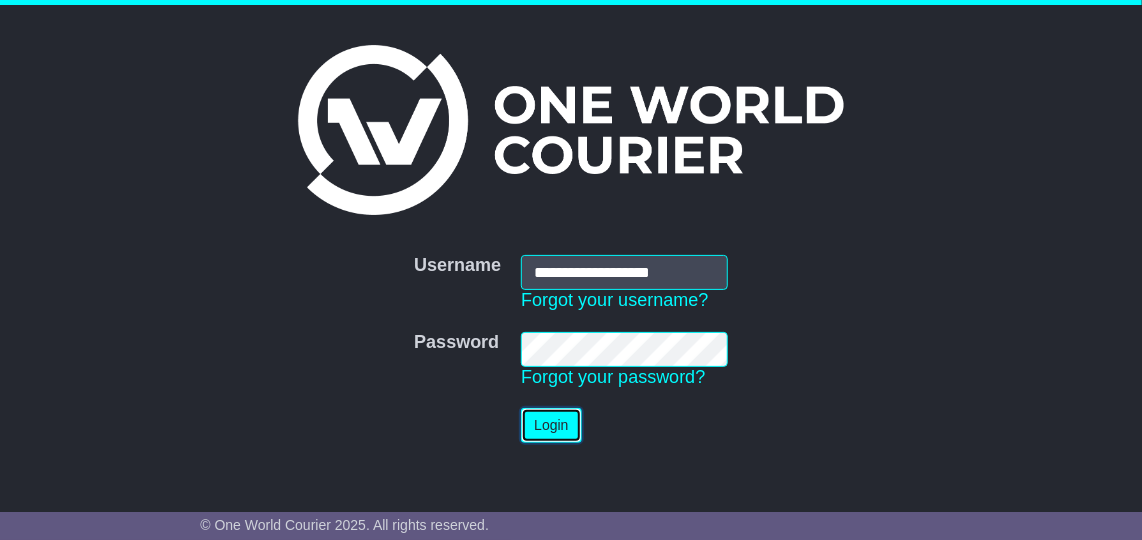 click on "Login" at bounding box center [551, 425] 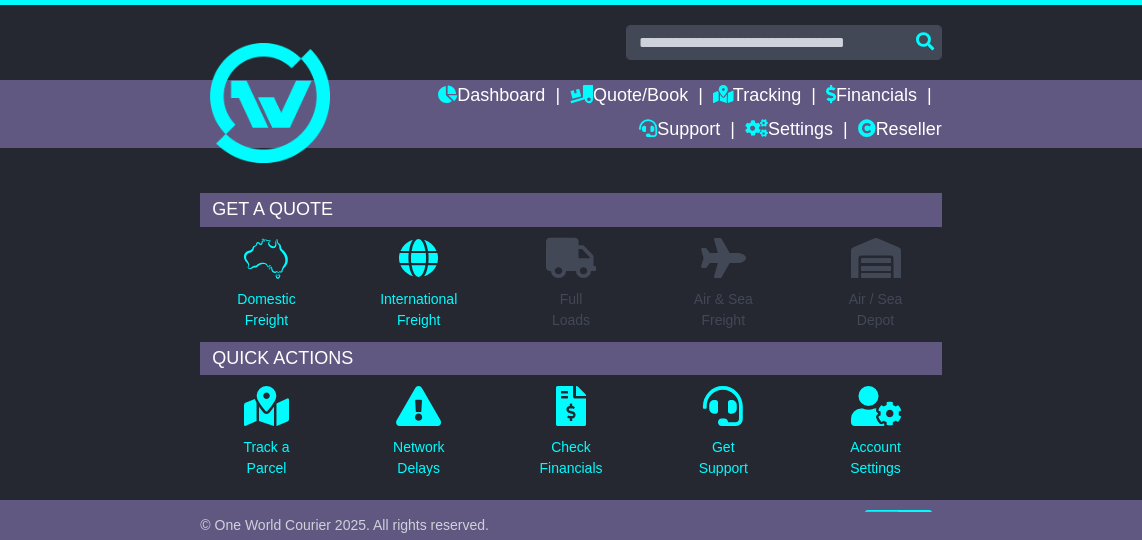scroll, scrollTop: 0, scrollLeft: 0, axis: both 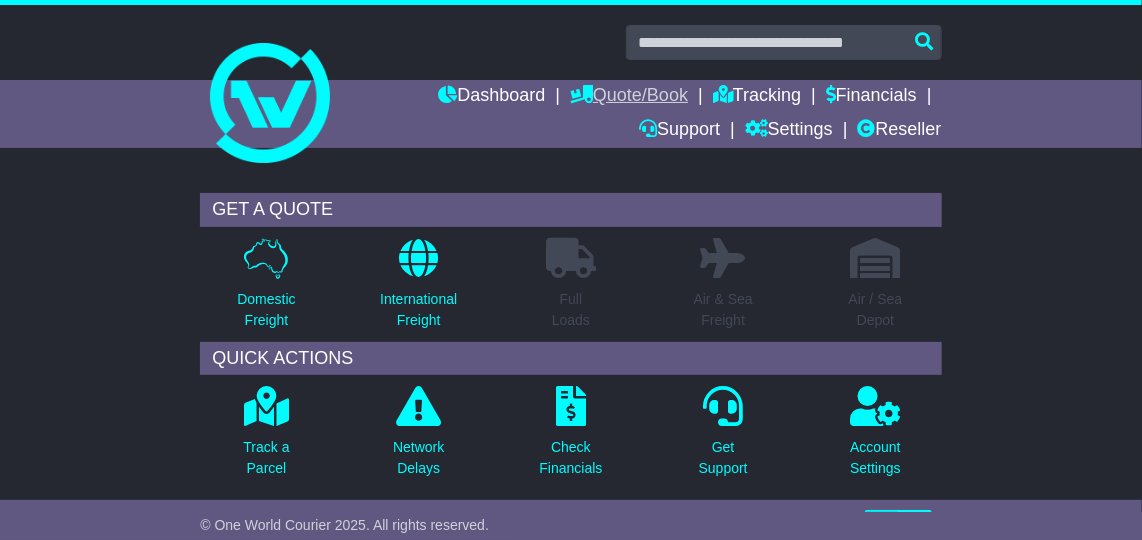 click on "Quote/Book" at bounding box center [629, 97] 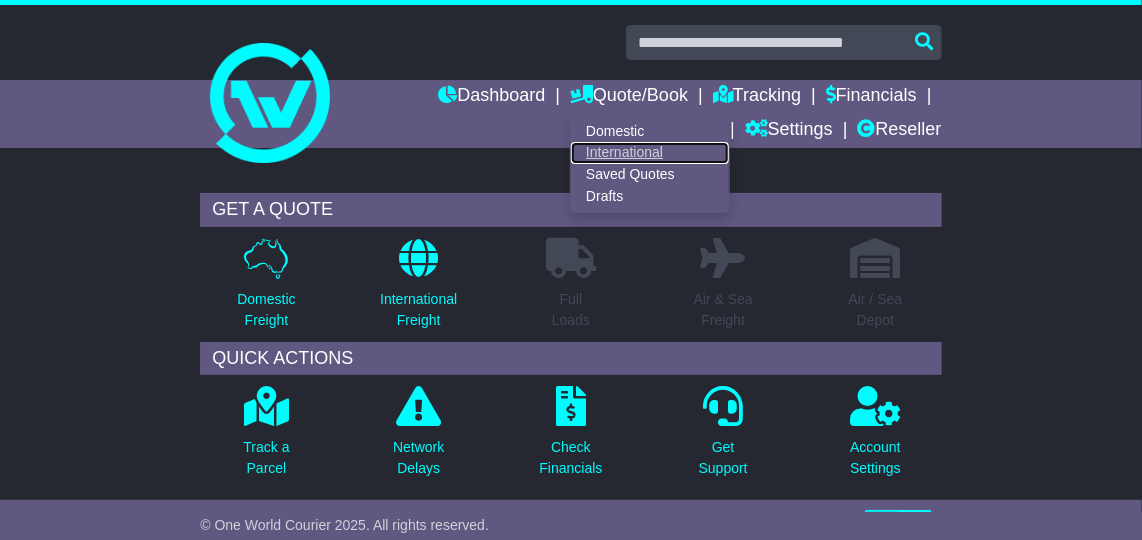 click on "International" at bounding box center (650, 153) 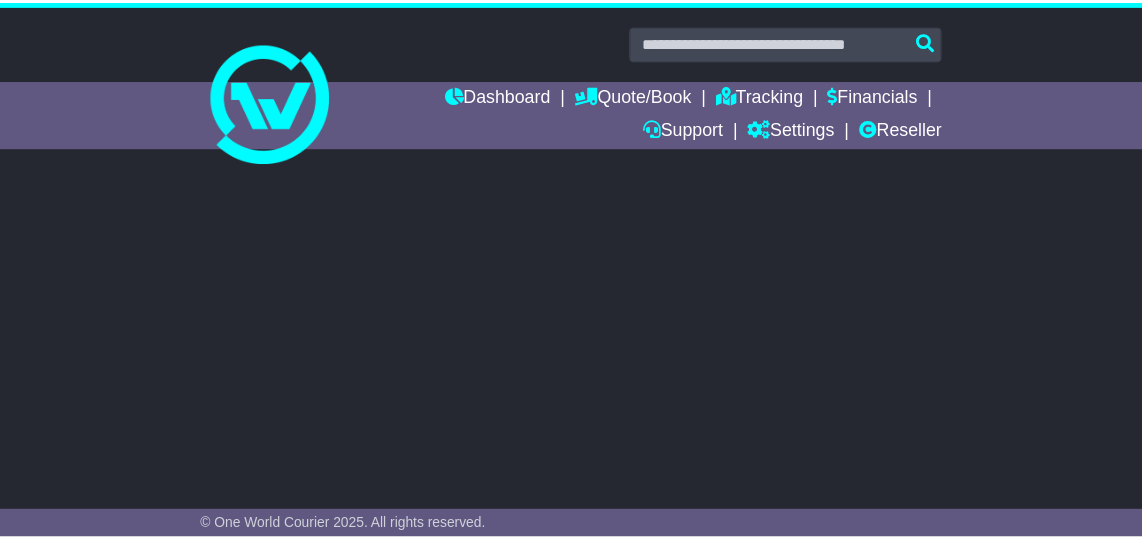 scroll, scrollTop: 0, scrollLeft: 0, axis: both 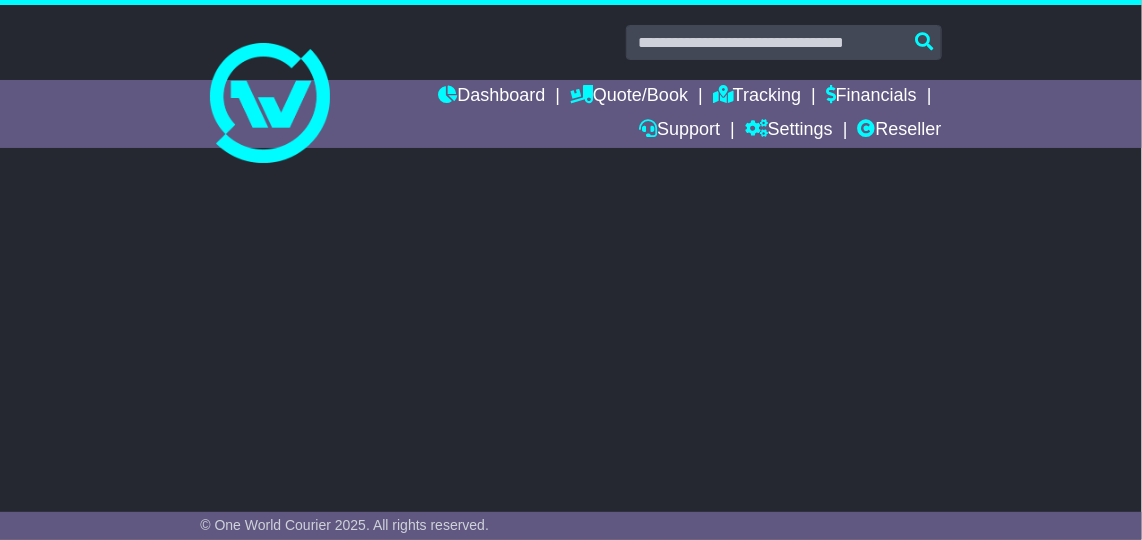 select on "**" 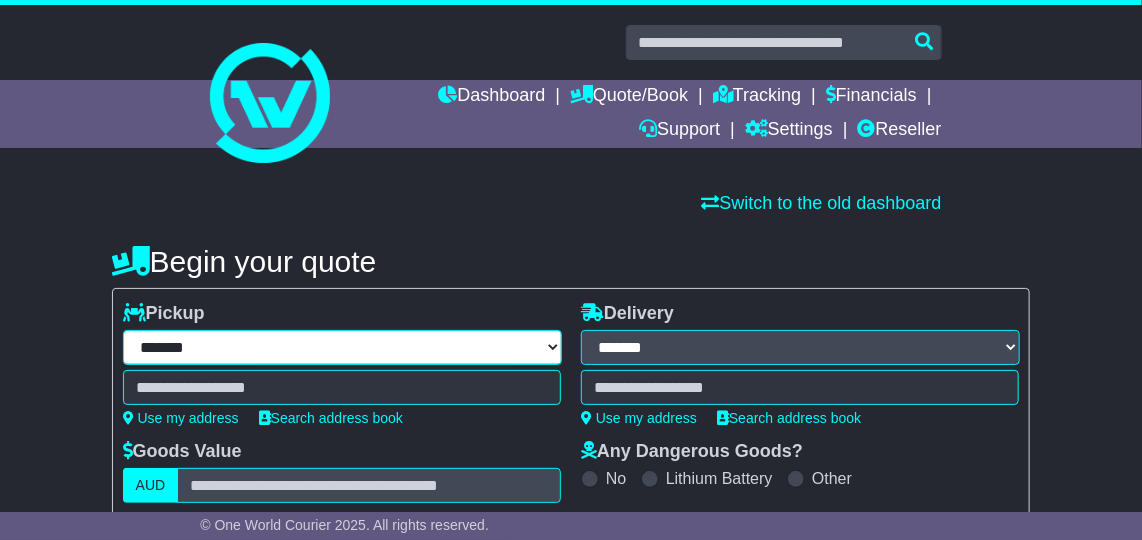 click on "**********" at bounding box center (342, 347) 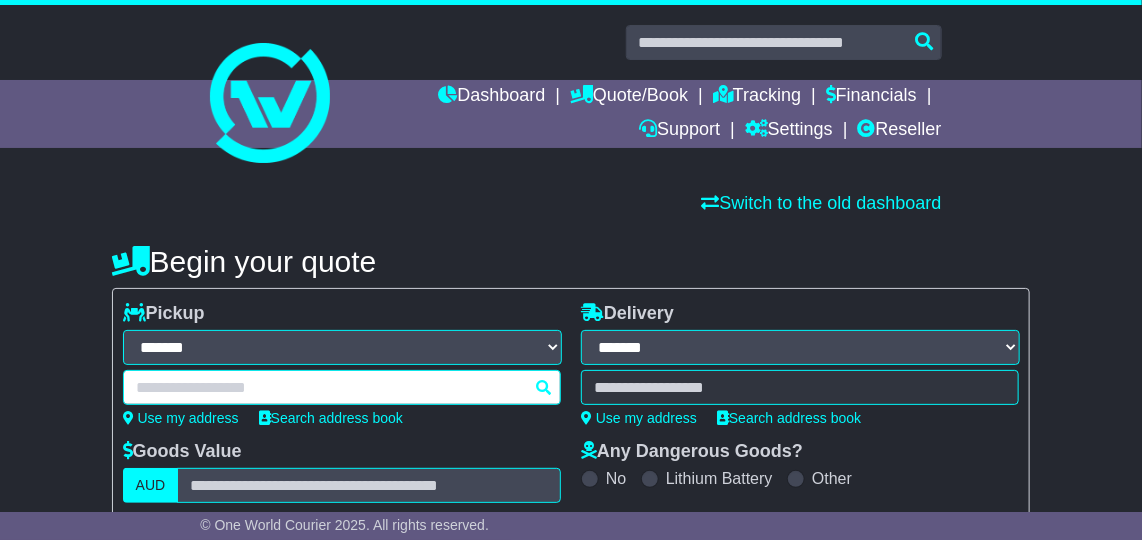 paste on "******" 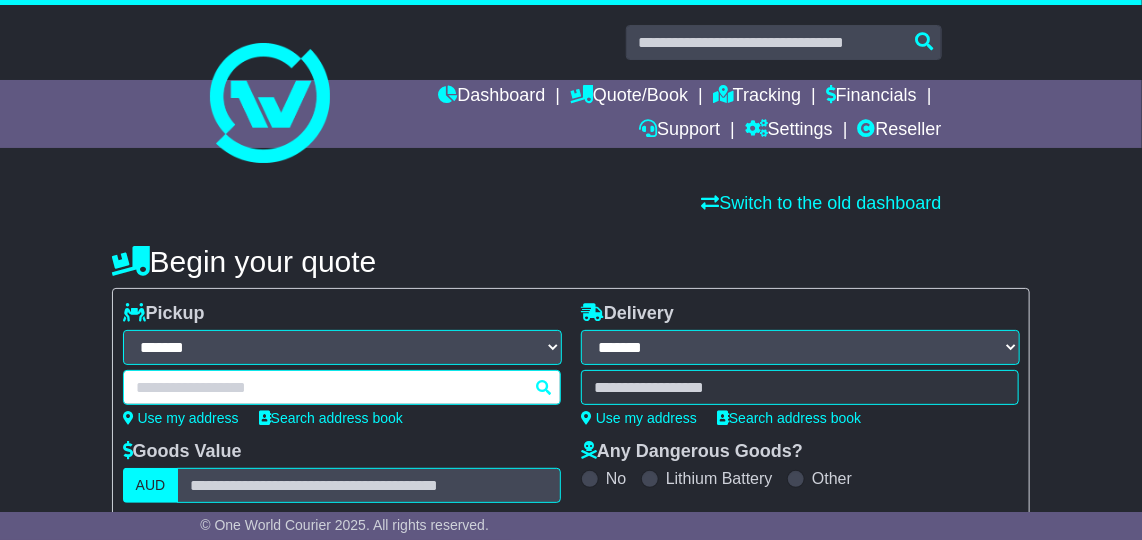 type on "******" 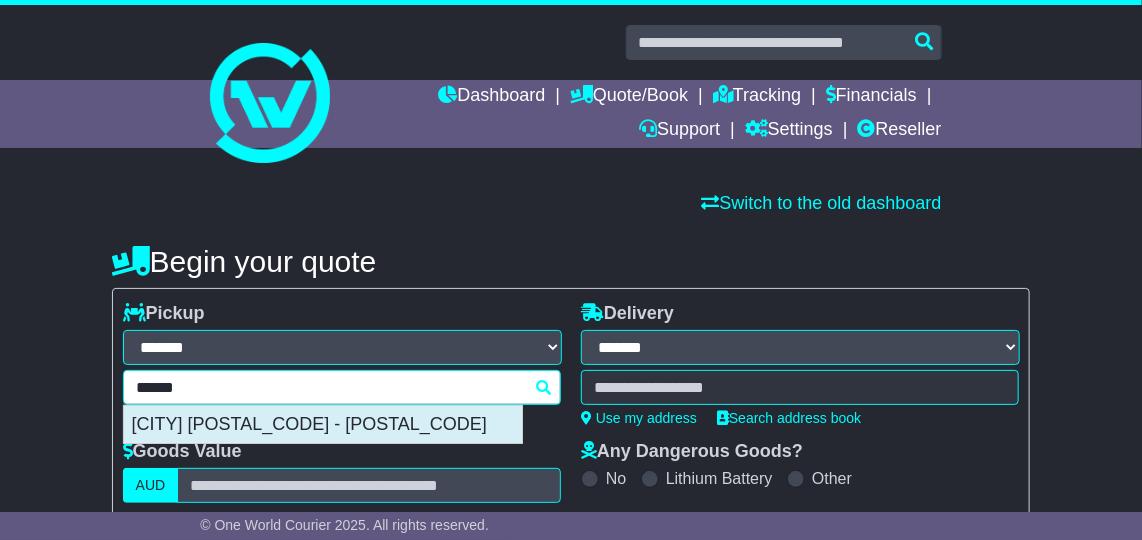 click on "[CITY] [POSTAL_CODE] - [POSTAL_CODE]" at bounding box center (323, 425) 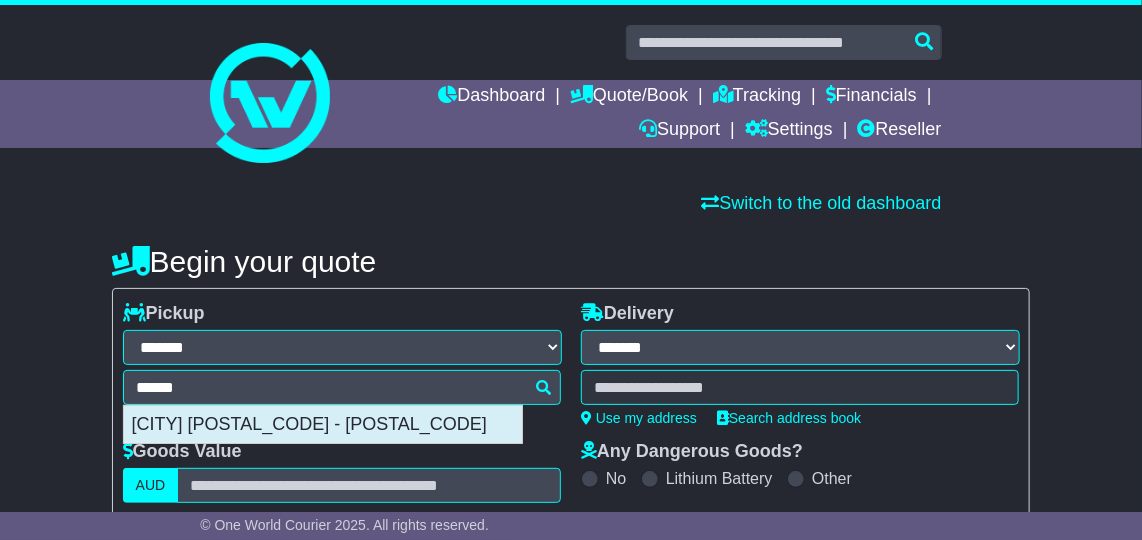 type on "**********" 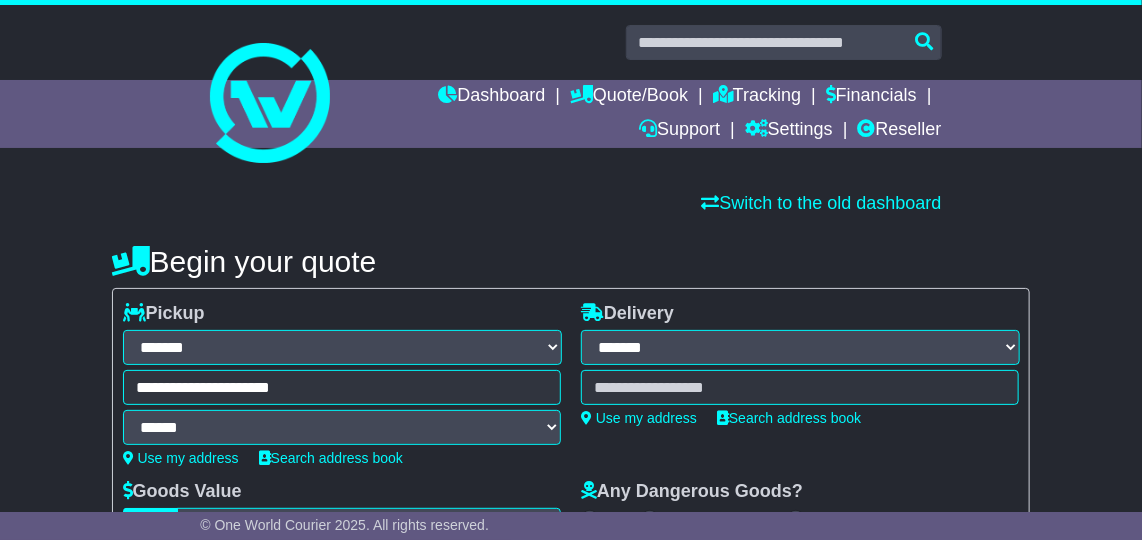 type on "**********" 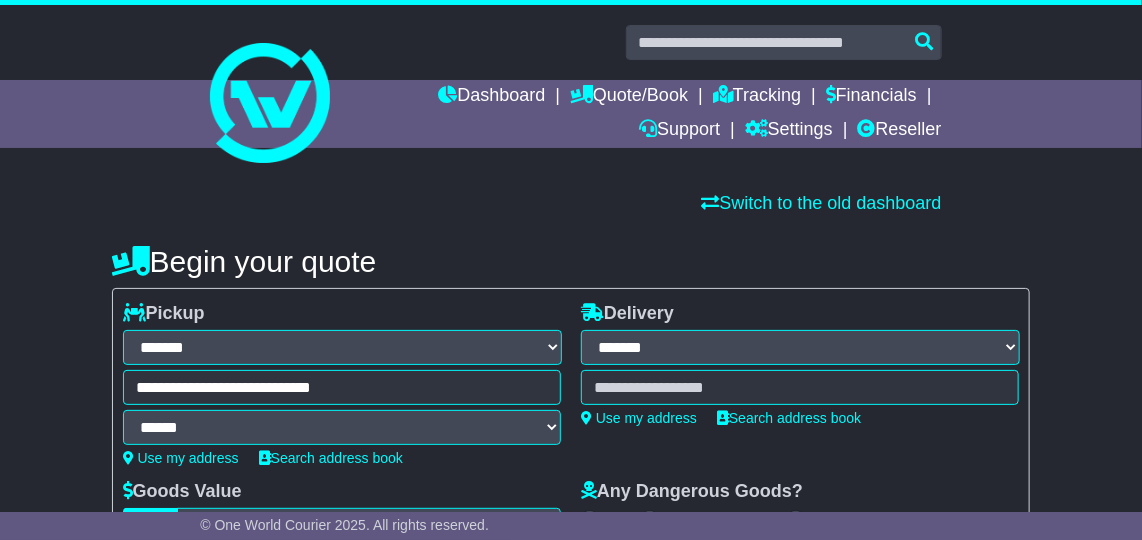 click at bounding box center [800, 387] 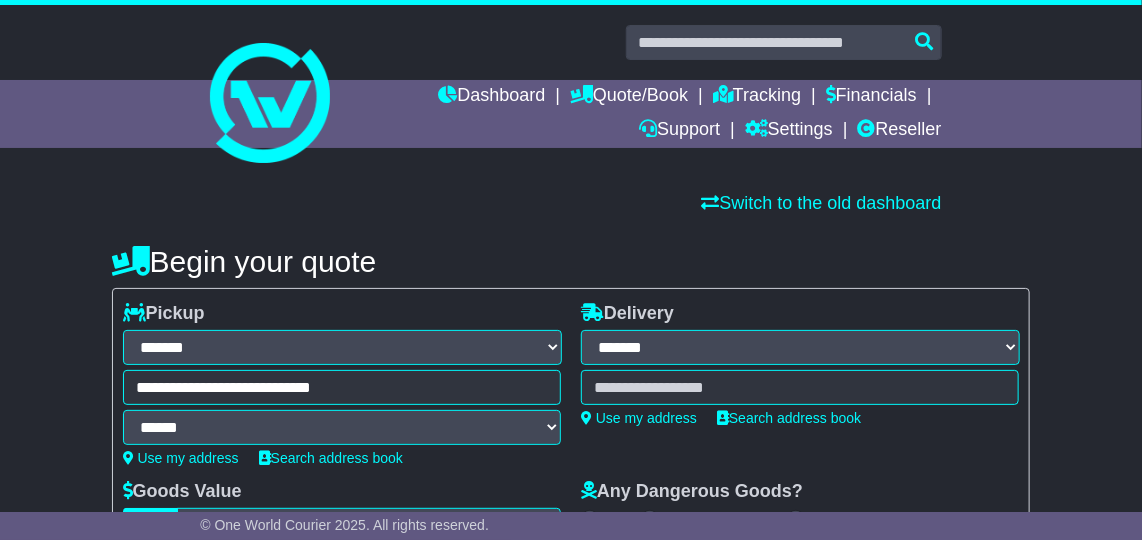 click at bounding box center [800, 387] 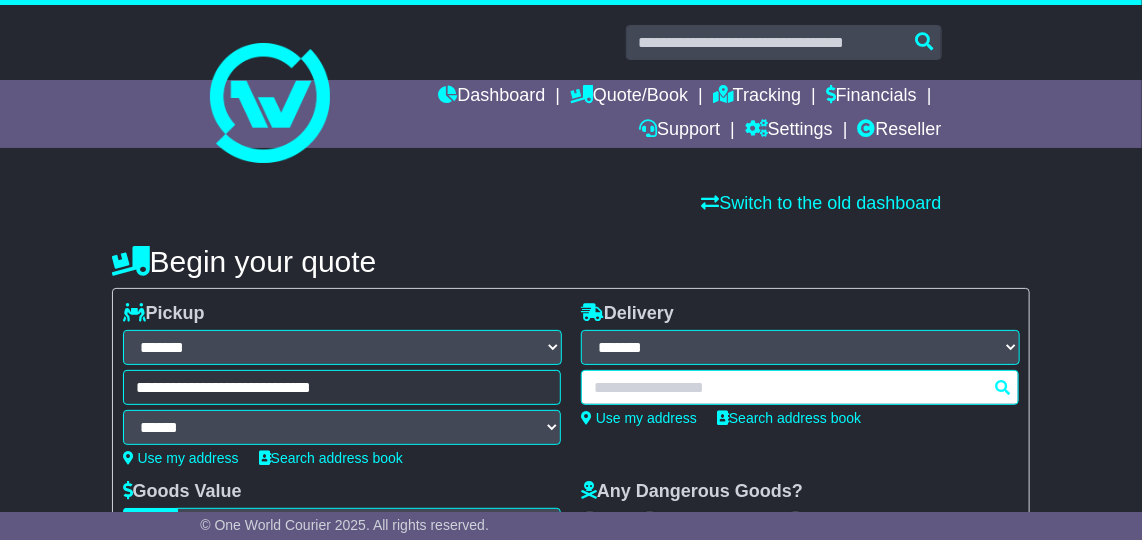 paste on "****" 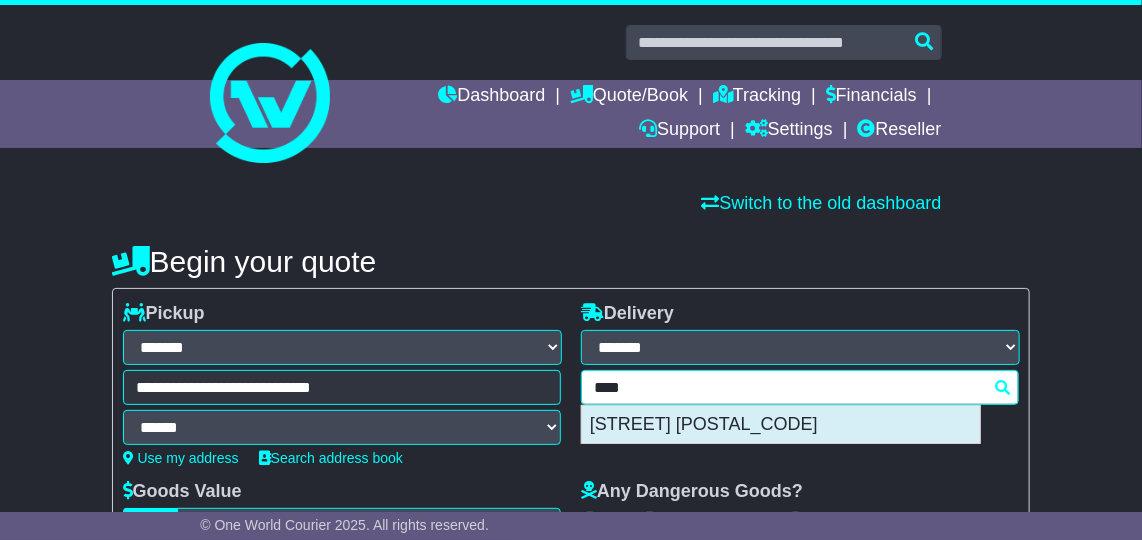 click on "[STREET] [POSTAL_CODE]" at bounding box center [781, 425] 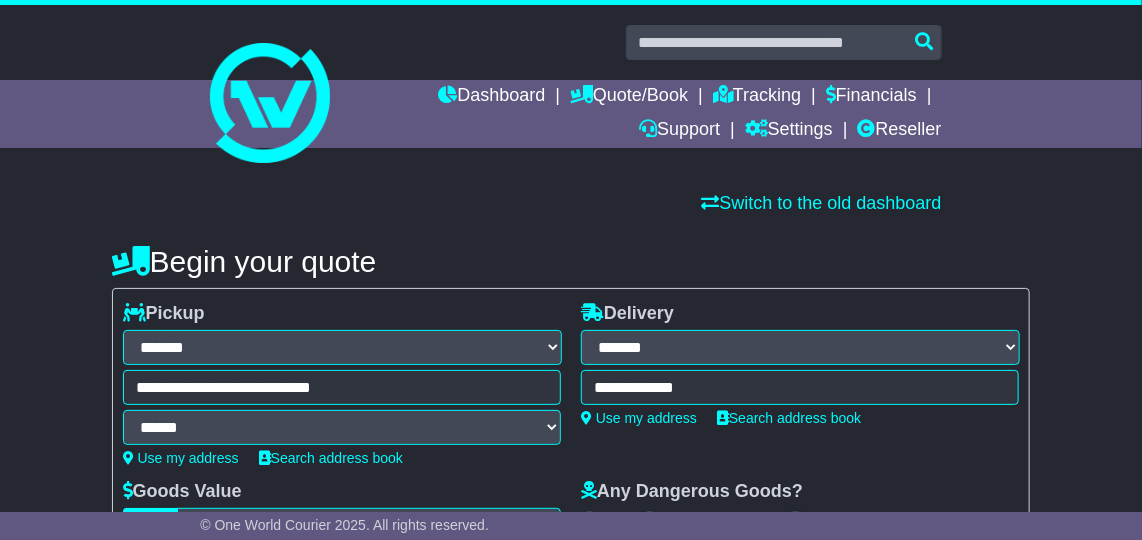 type on "**********" 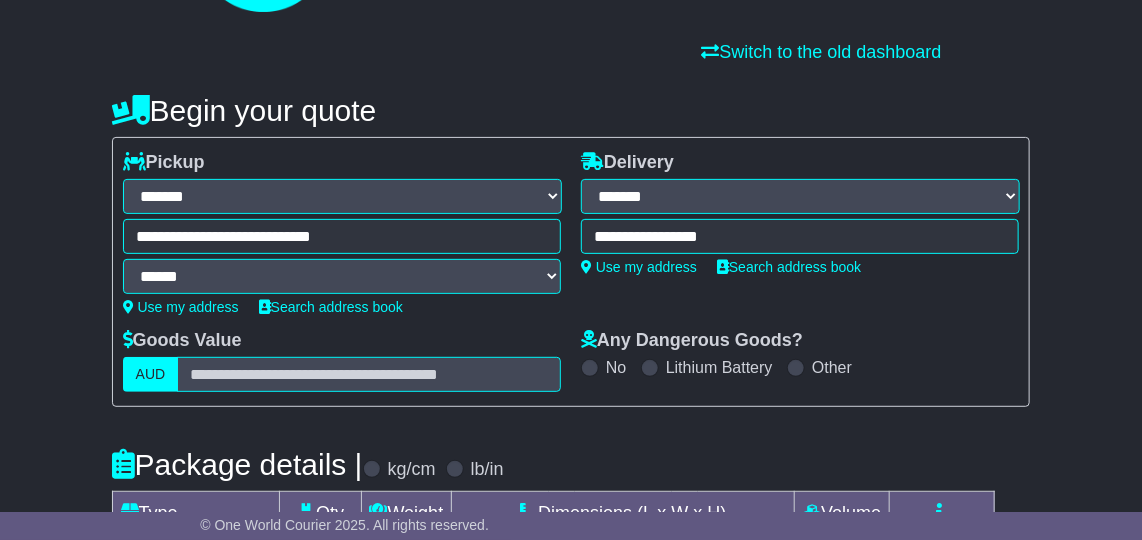 scroll, scrollTop: 363, scrollLeft: 0, axis: vertical 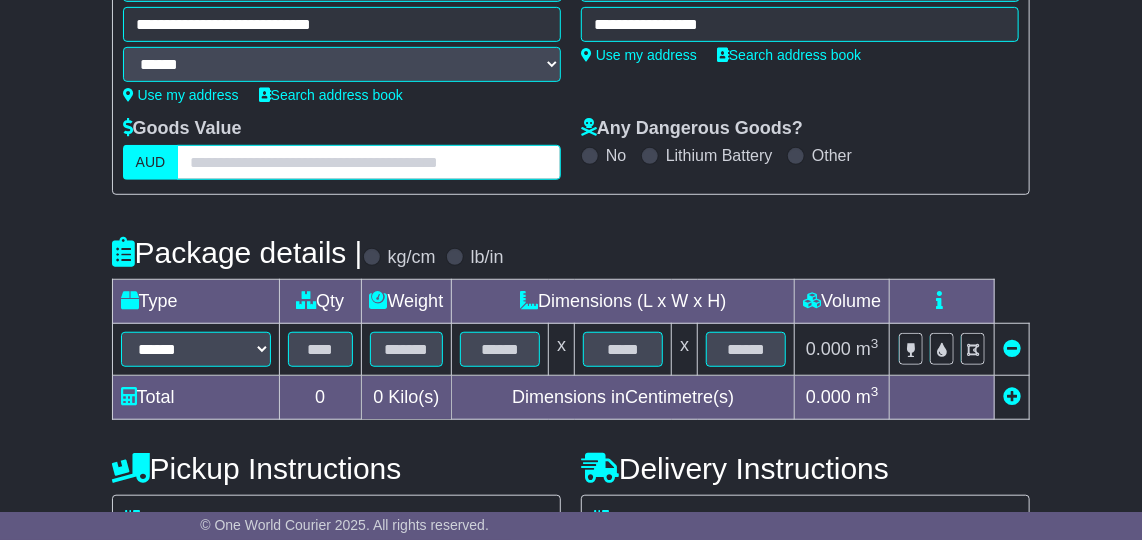 click at bounding box center (369, 162) 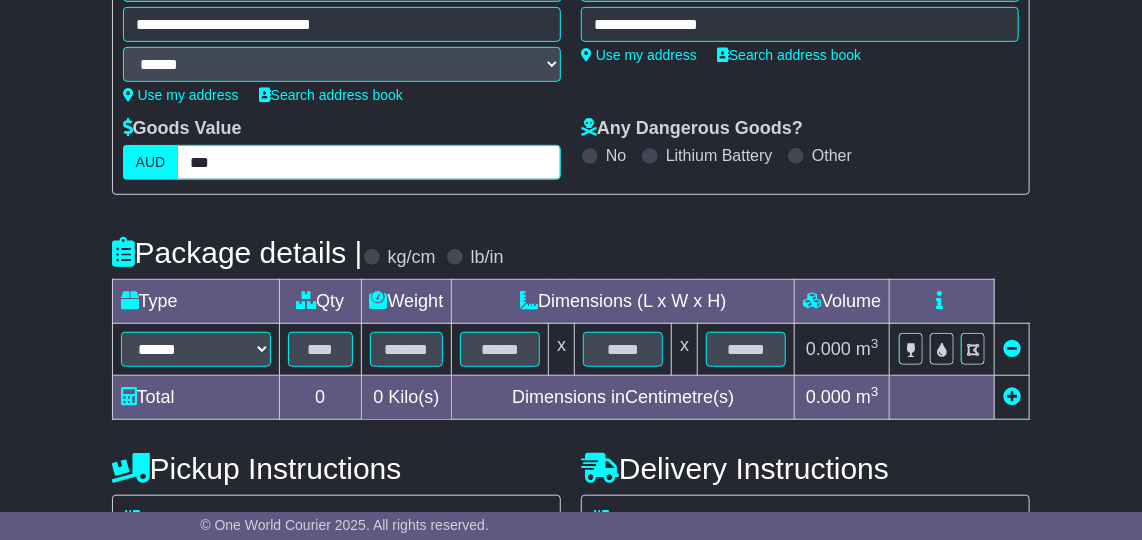 type on "***" 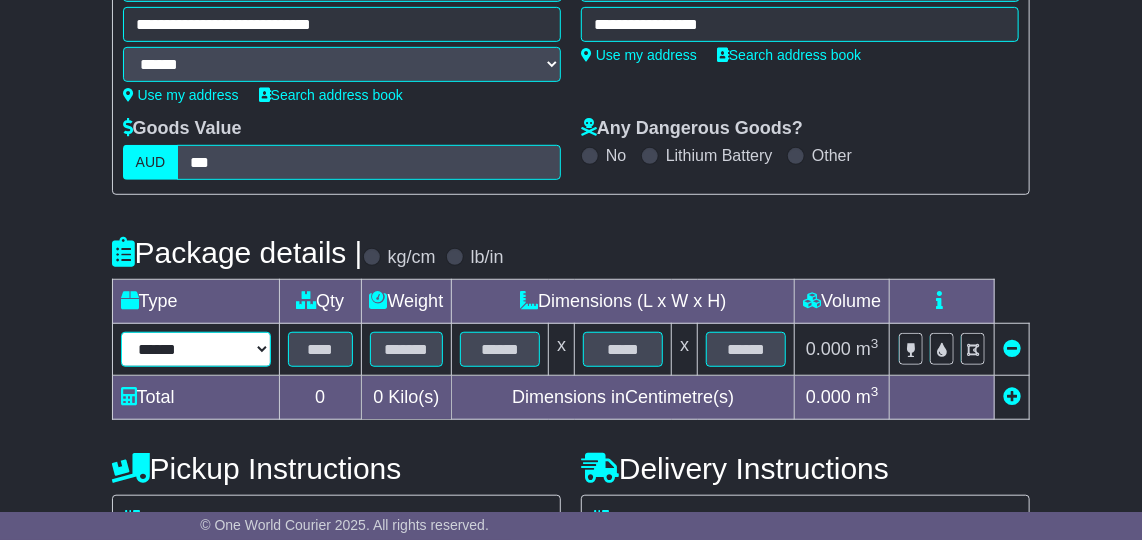 drag, startPoint x: 226, startPoint y: 352, endPoint x: 215, endPoint y: 357, distance: 12.083046 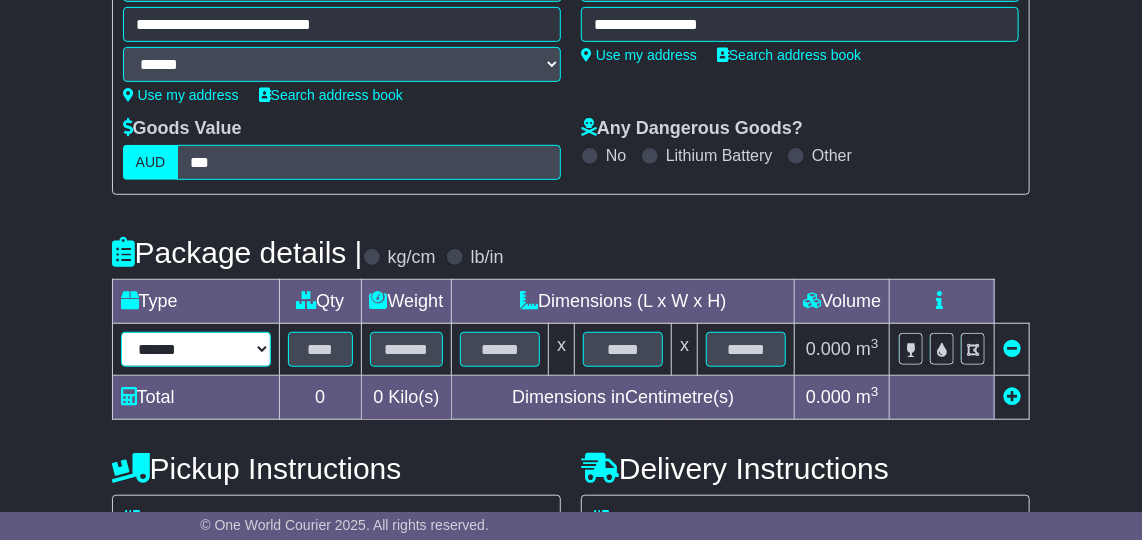 select on "*****" 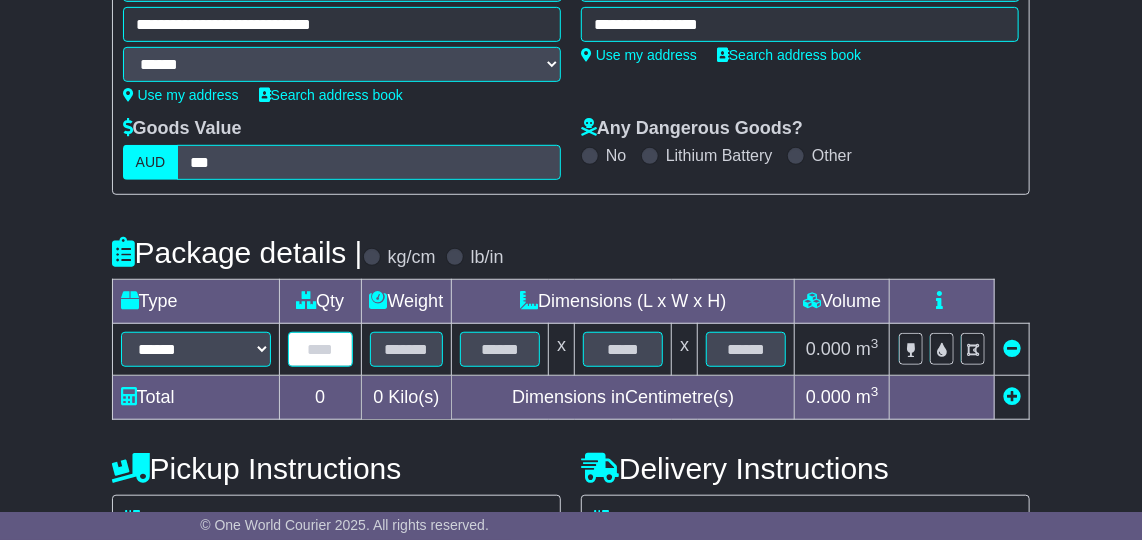 click at bounding box center (320, 349) 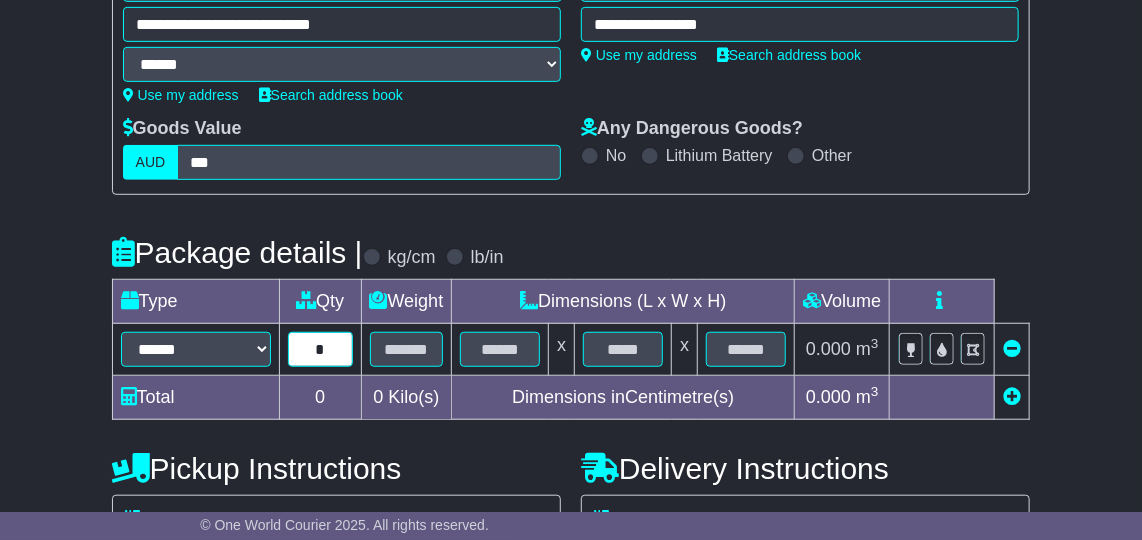 type on "*" 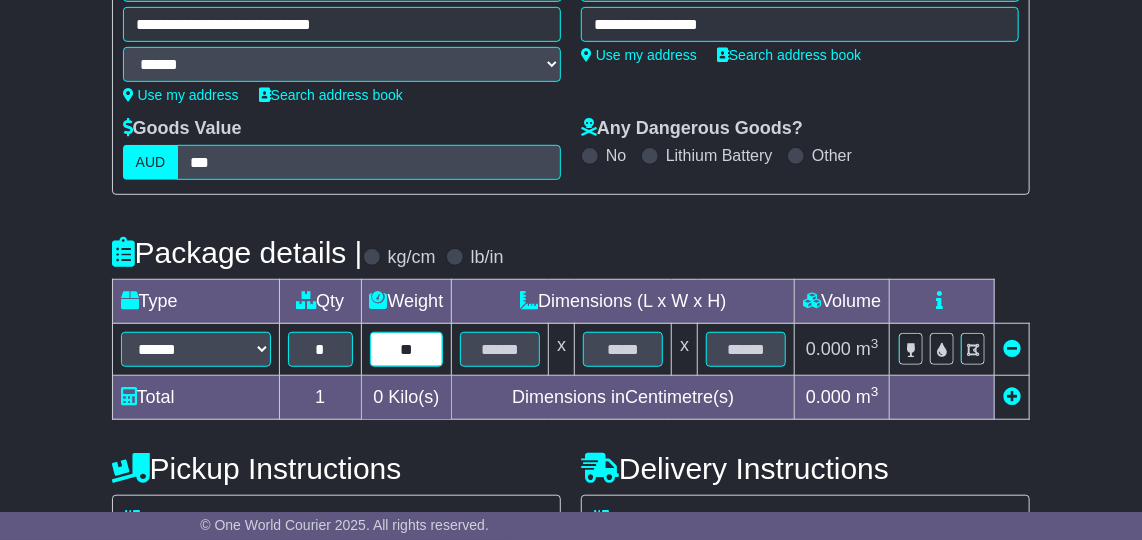 type on "**" 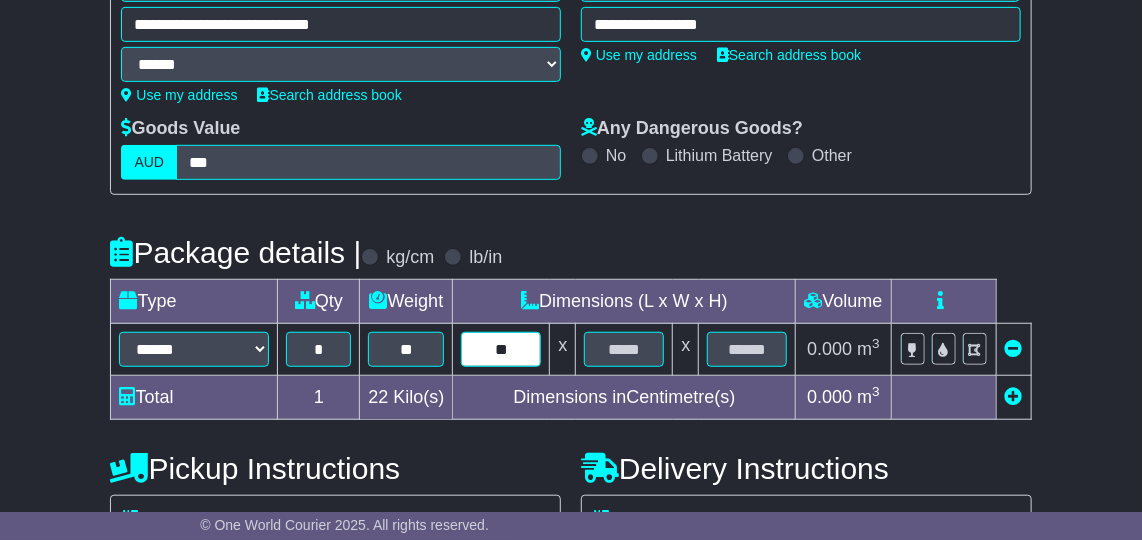 type on "**" 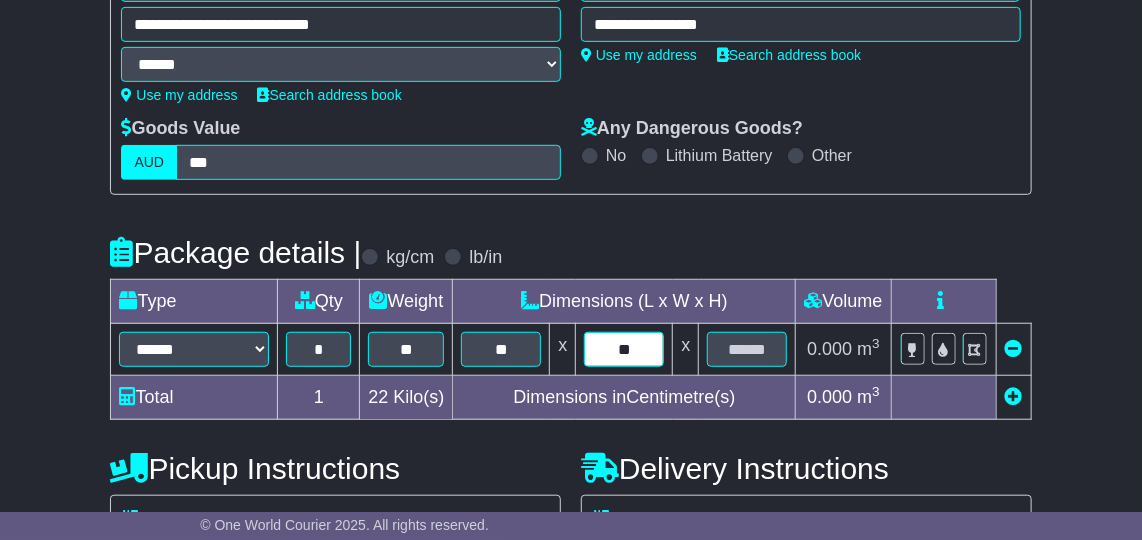 type on "**" 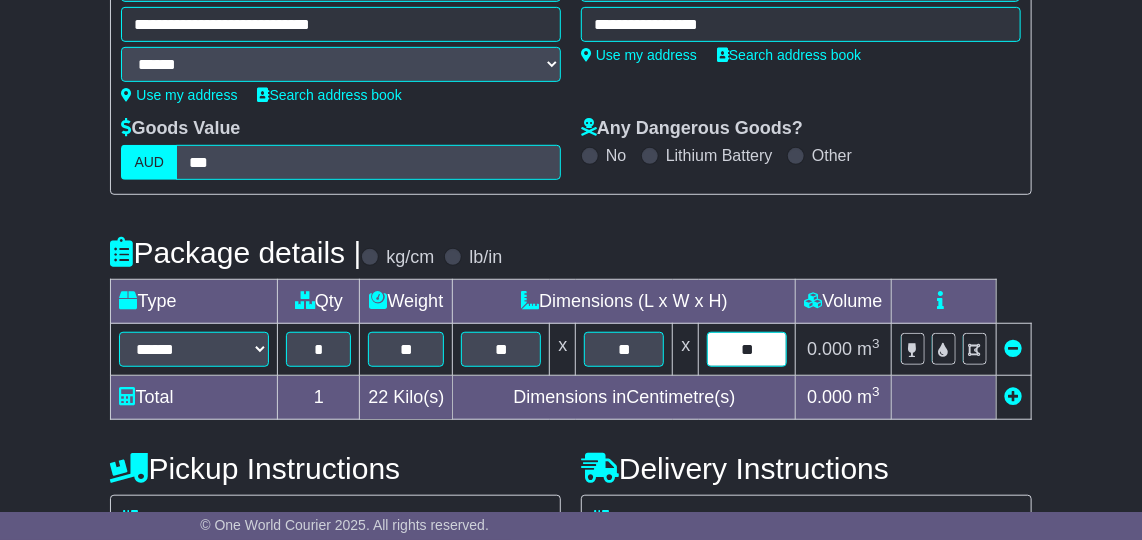 type on "**" 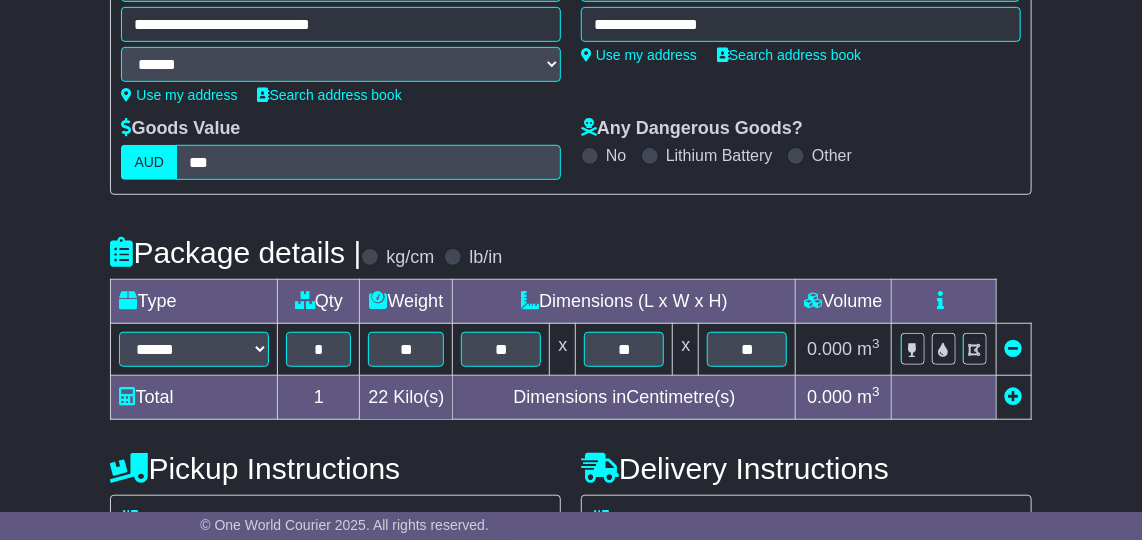 click at bounding box center (1014, 396) 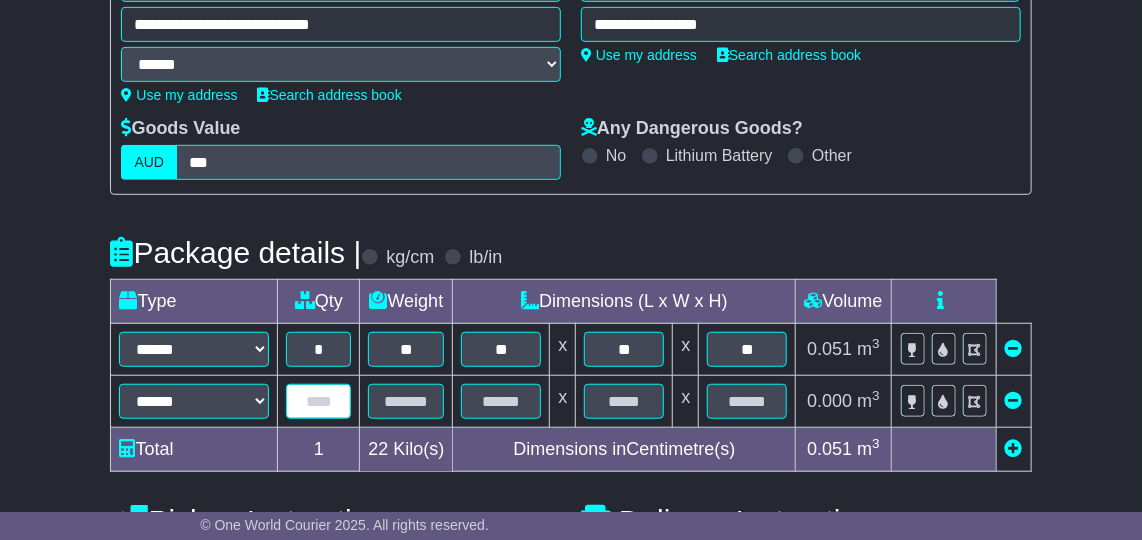 click at bounding box center (318, 401) 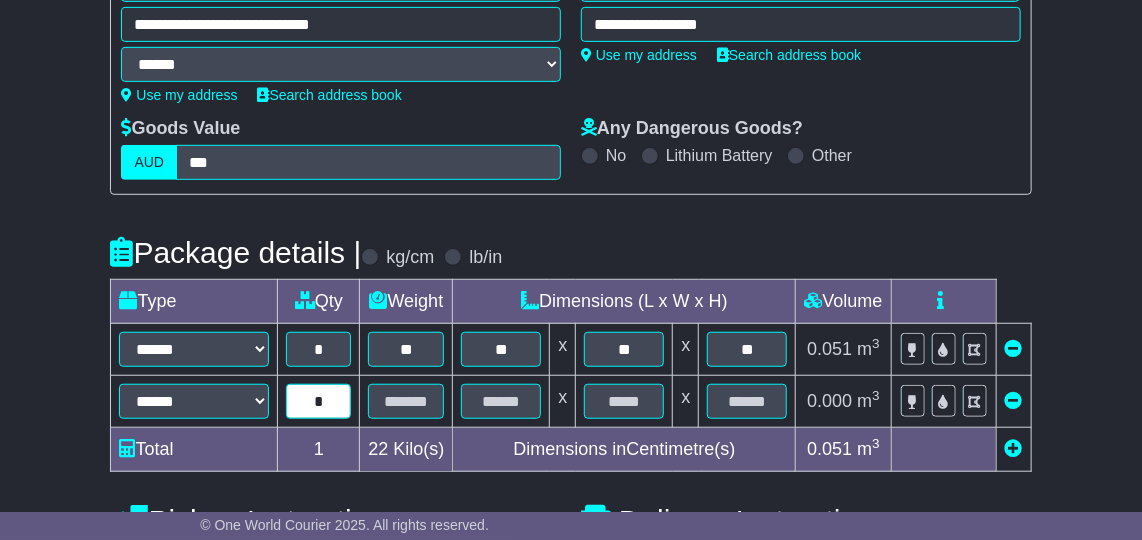 type on "*" 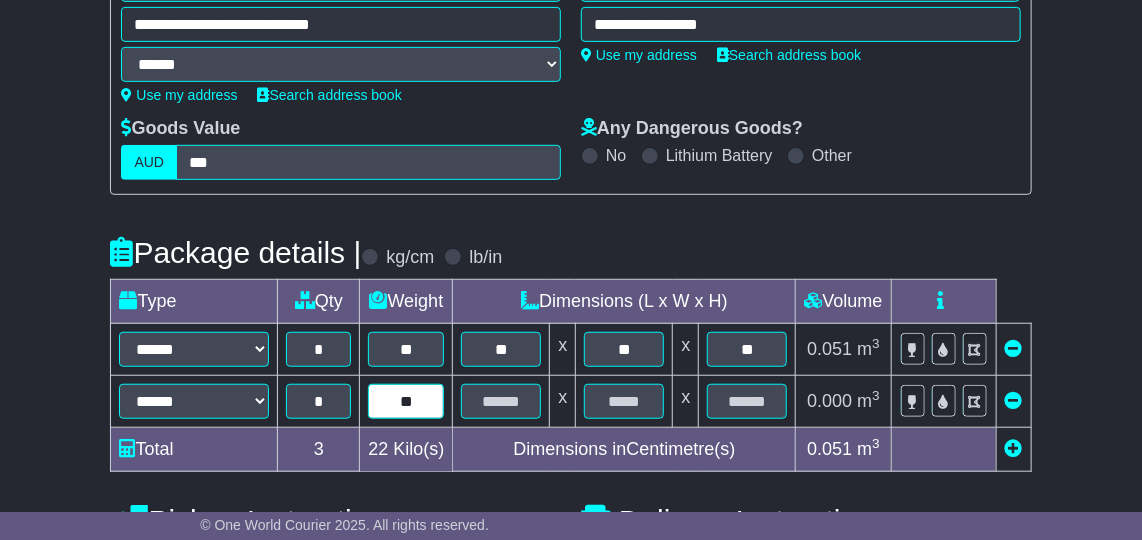 type on "**" 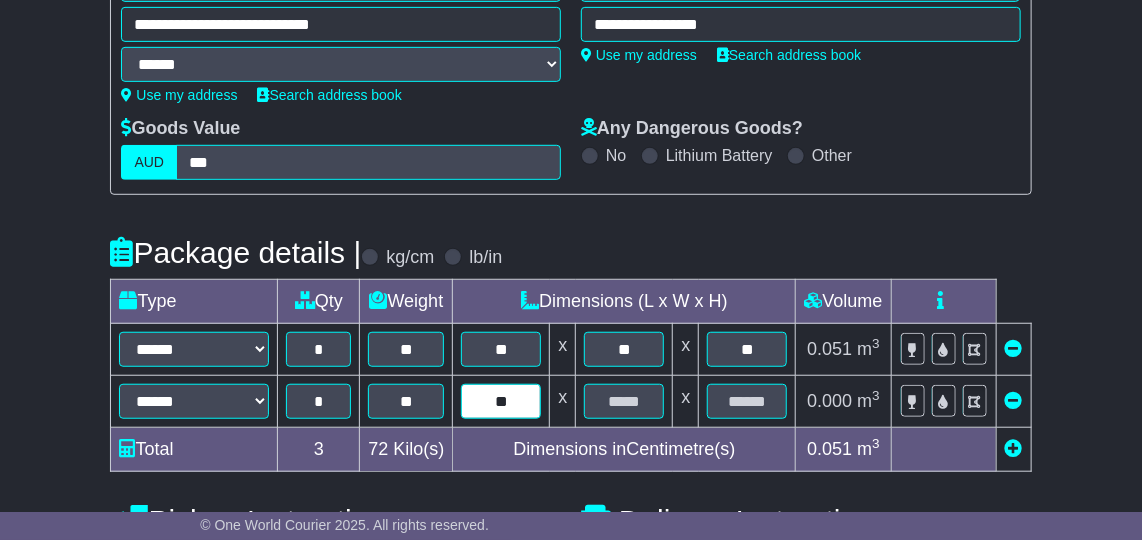 type on "**" 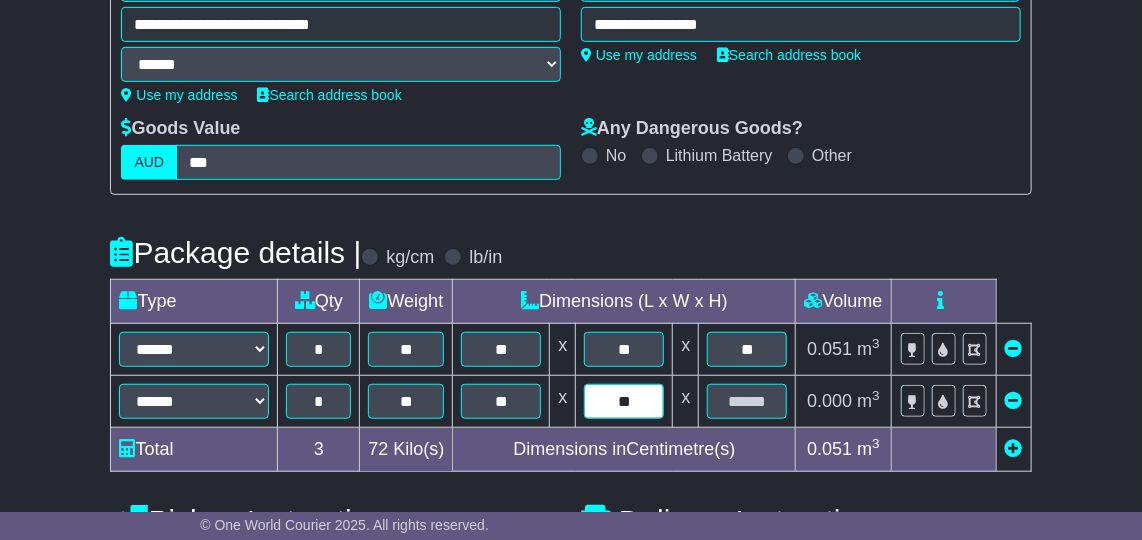 type on "**" 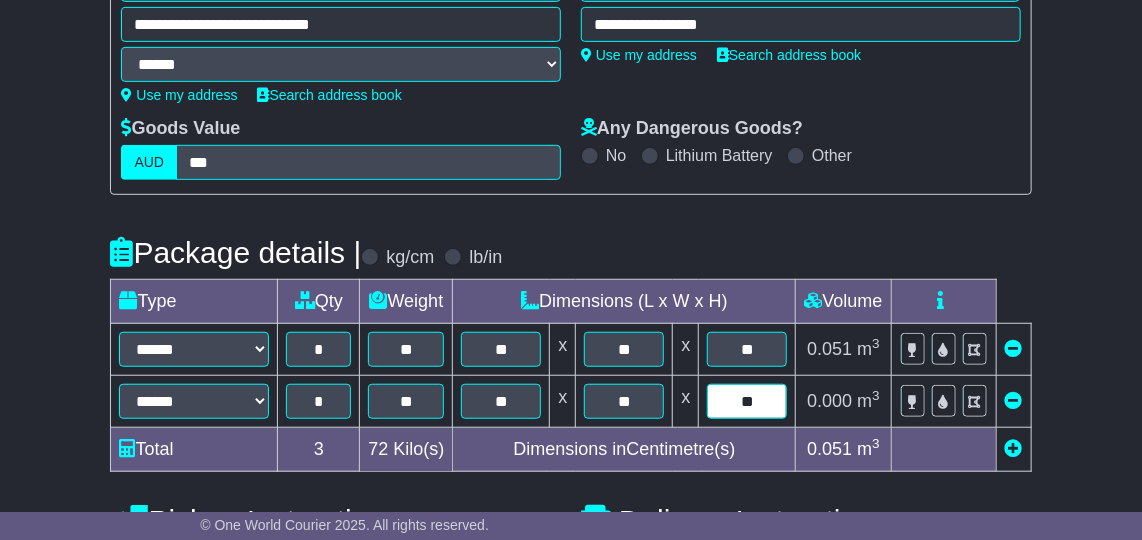 type on "**" 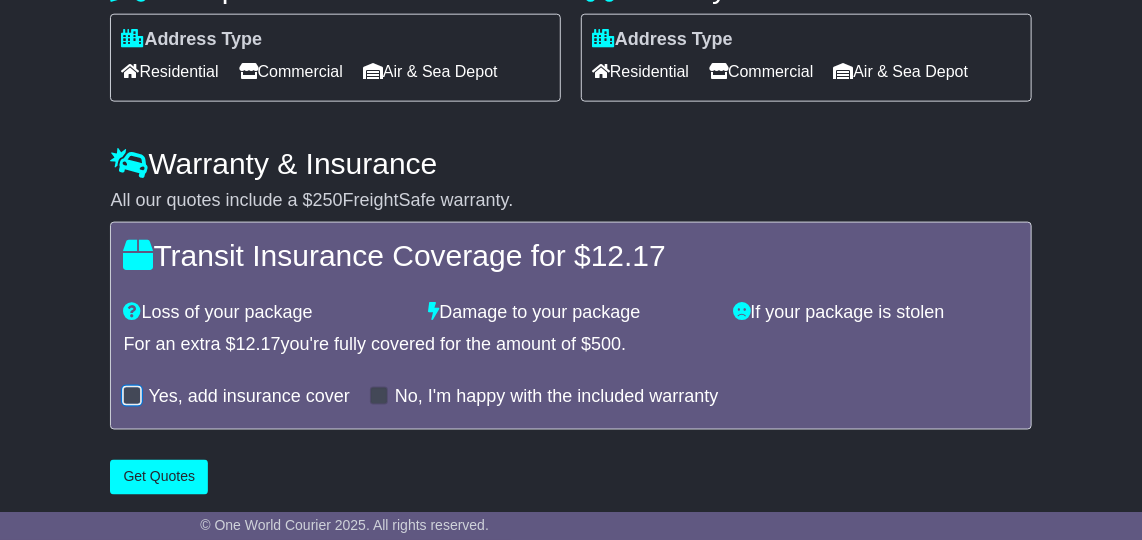 scroll, scrollTop: 532, scrollLeft: 0, axis: vertical 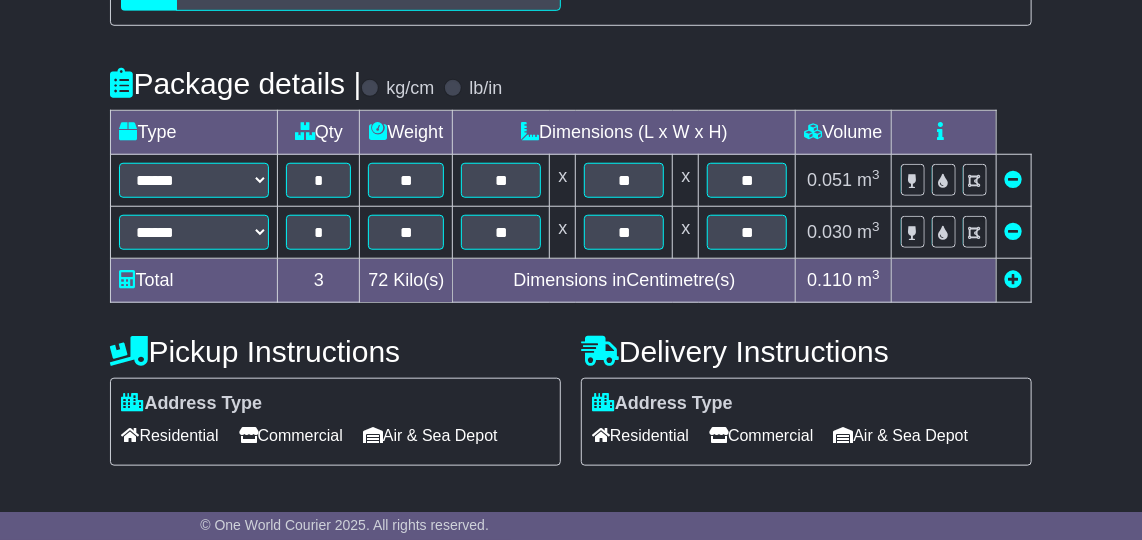 click at bounding box center [1014, 279] 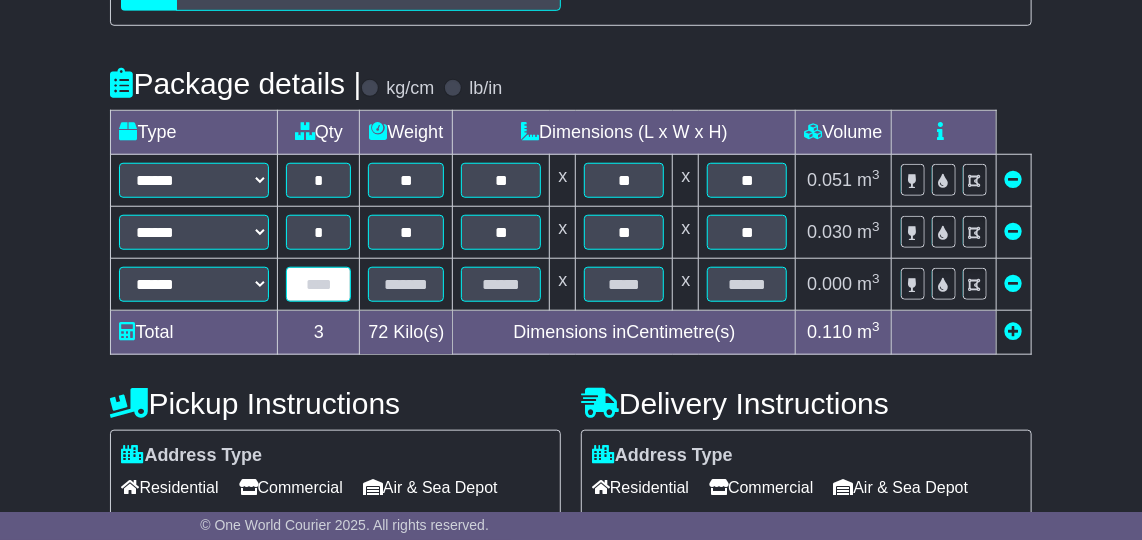 click at bounding box center (318, 284) 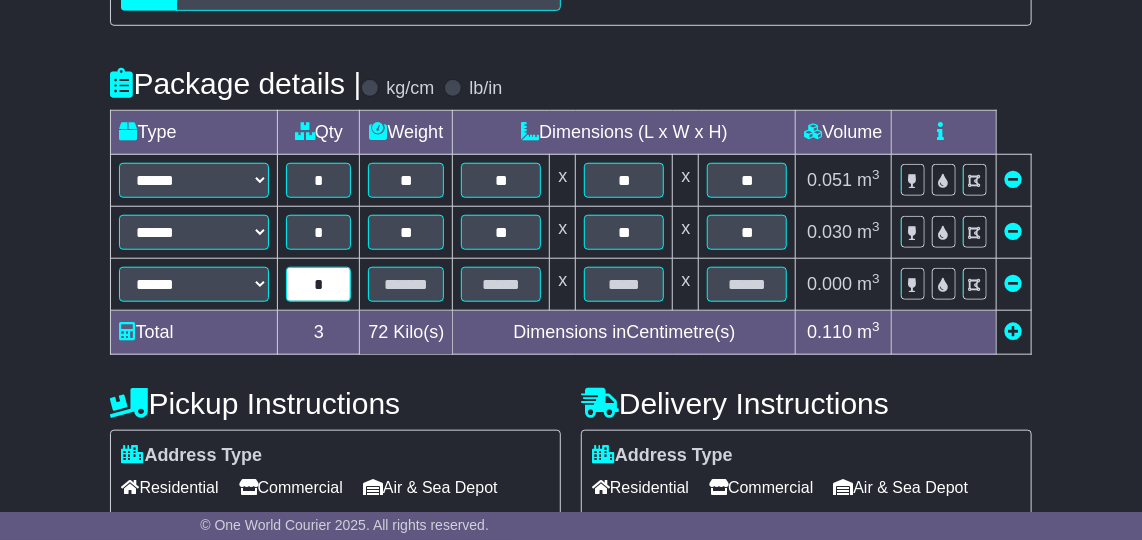type on "*" 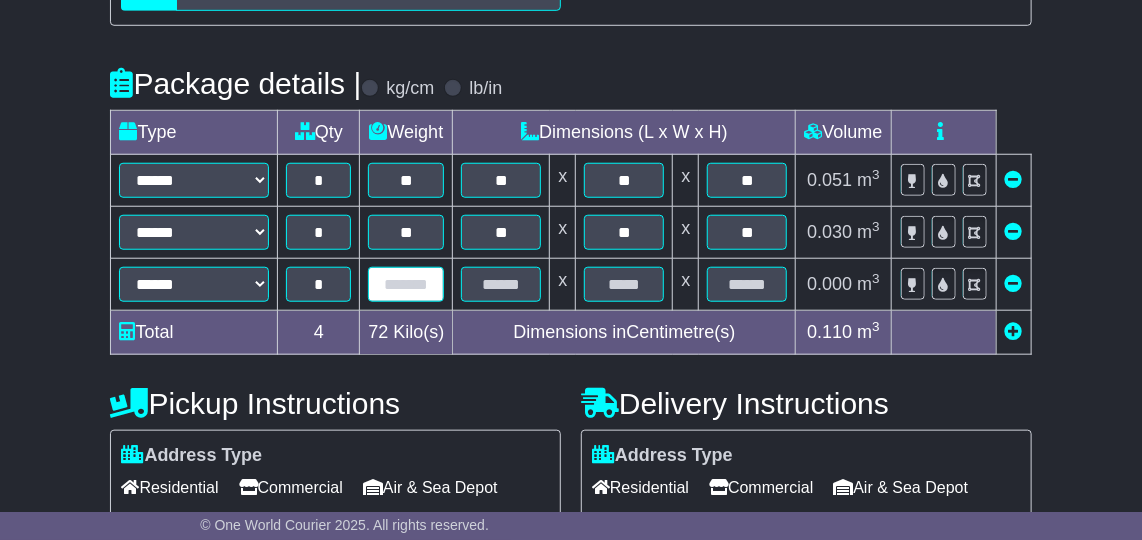 type on "*" 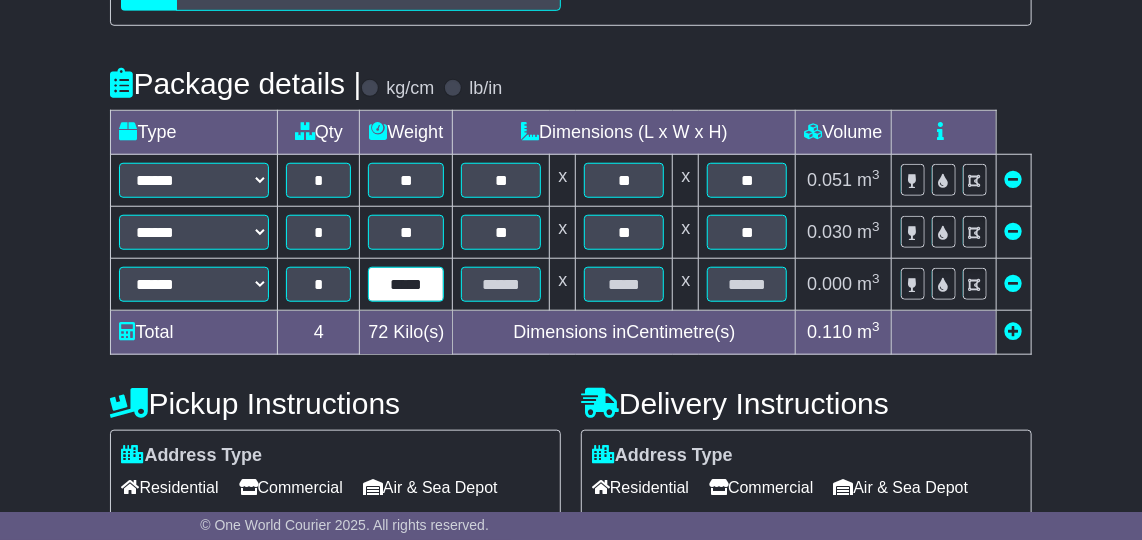 type on "*****" 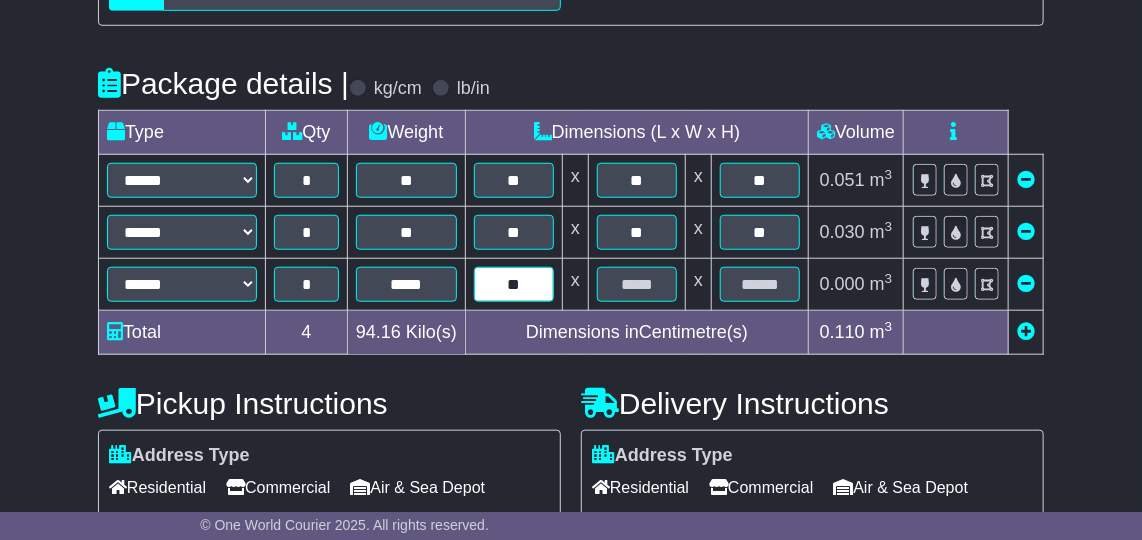 type on "**" 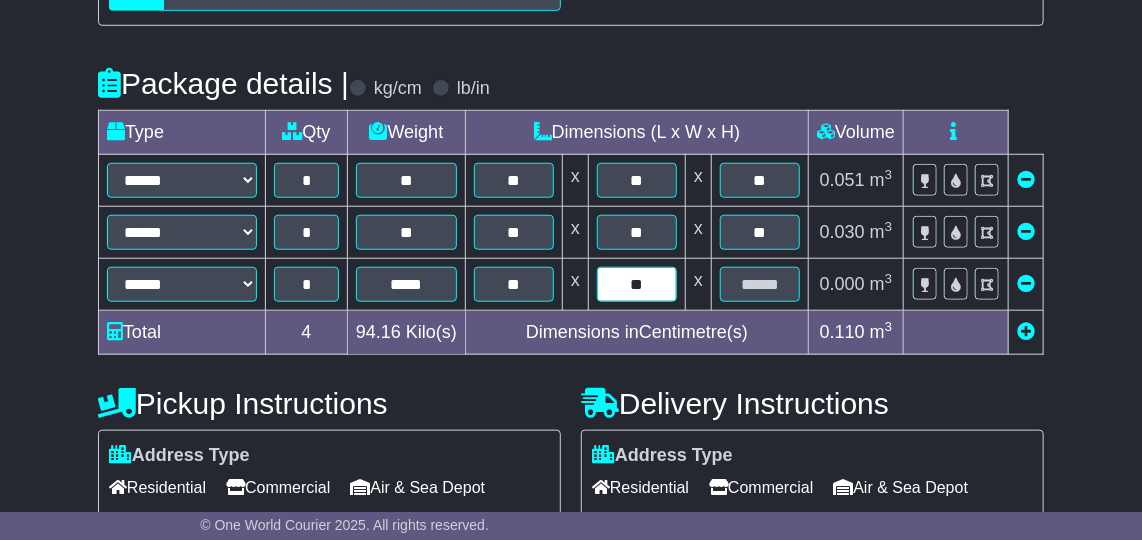 type on "**" 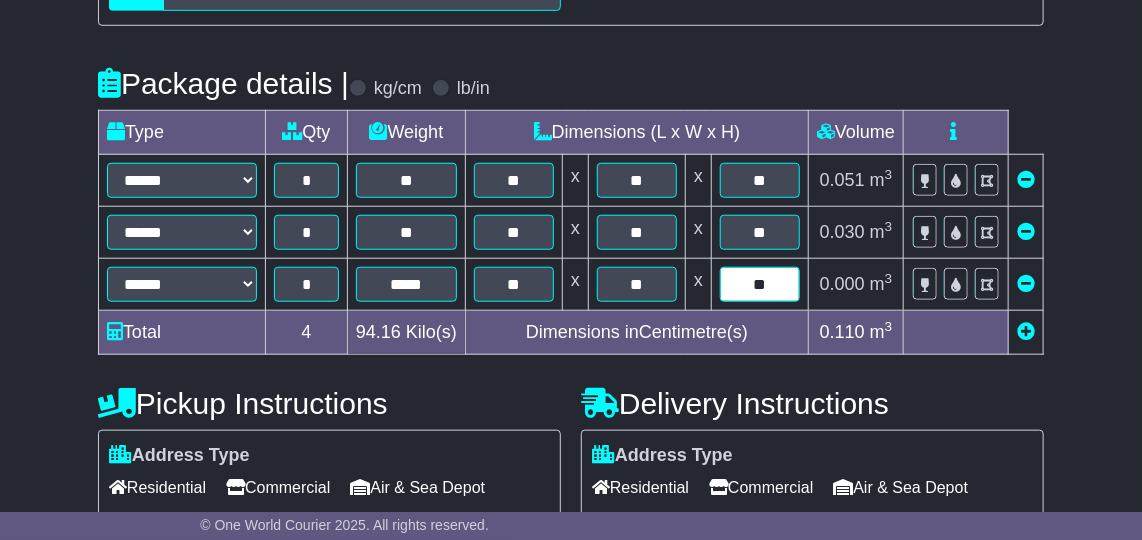 type on "**" 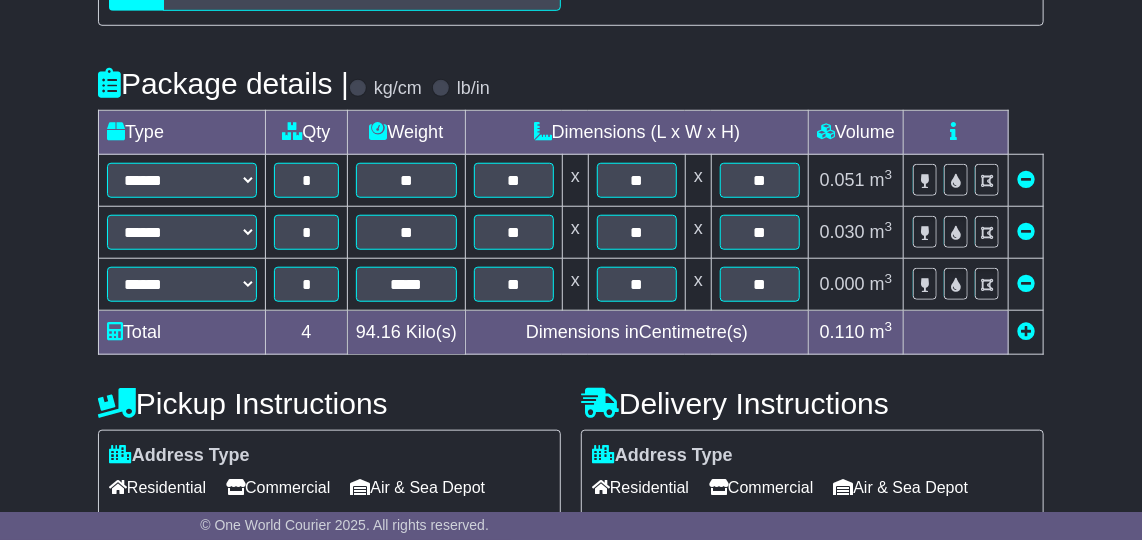 click at bounding box center [1026, 331] 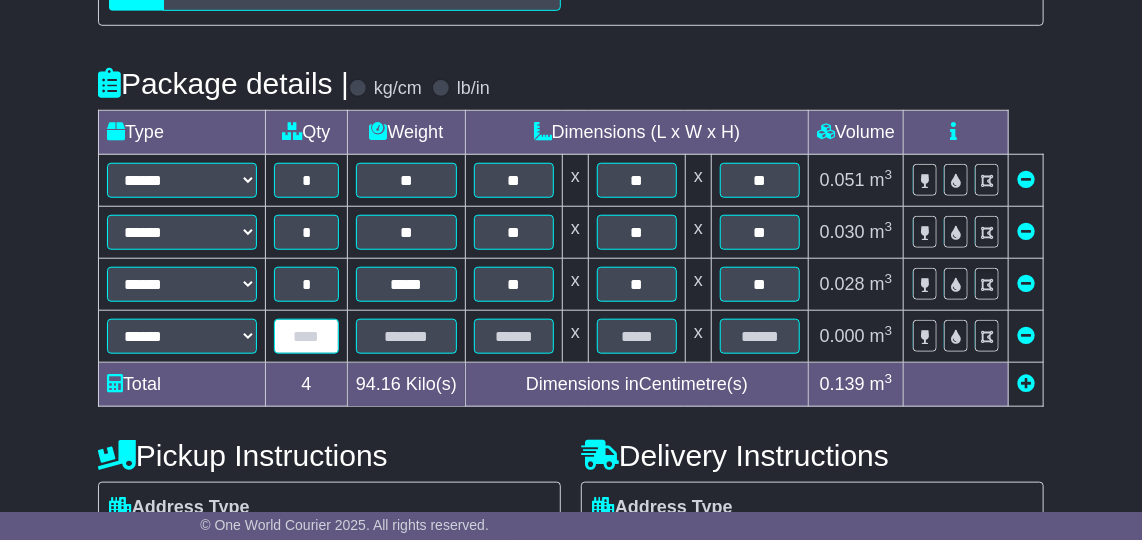 click at bounding box center [306, 336] 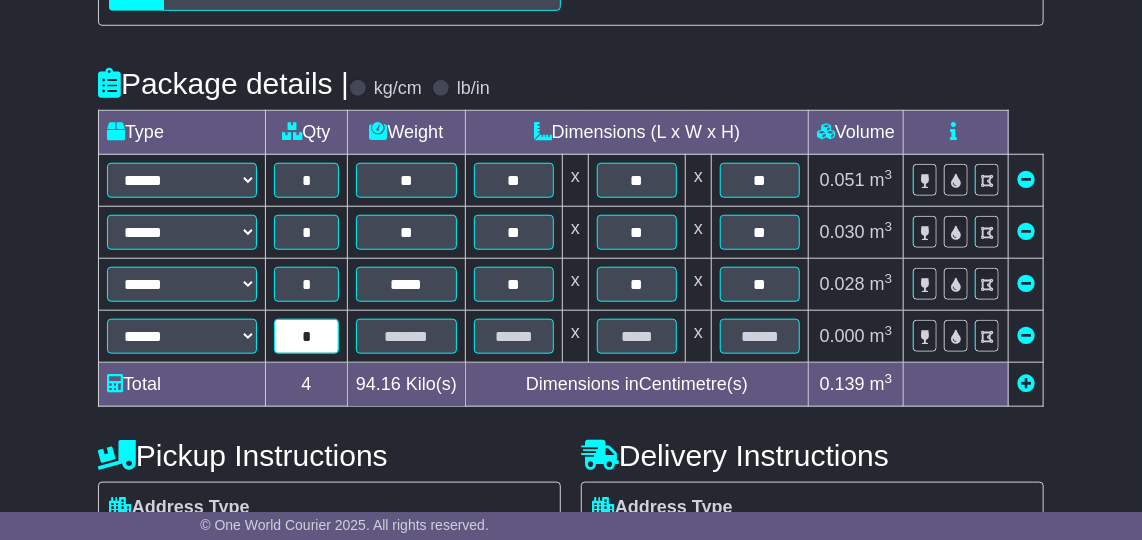 type on "*" 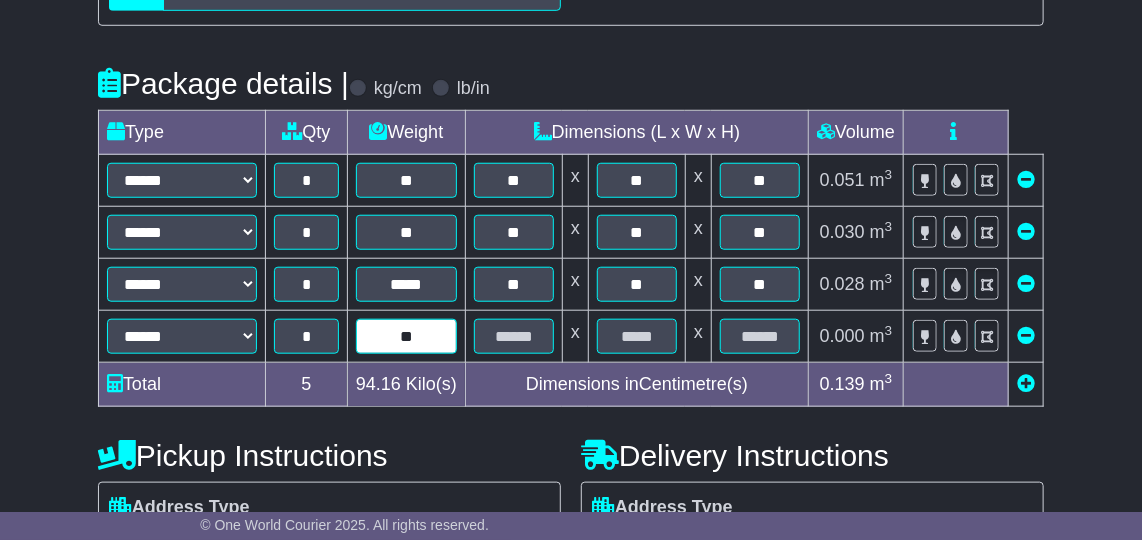 type on "**" 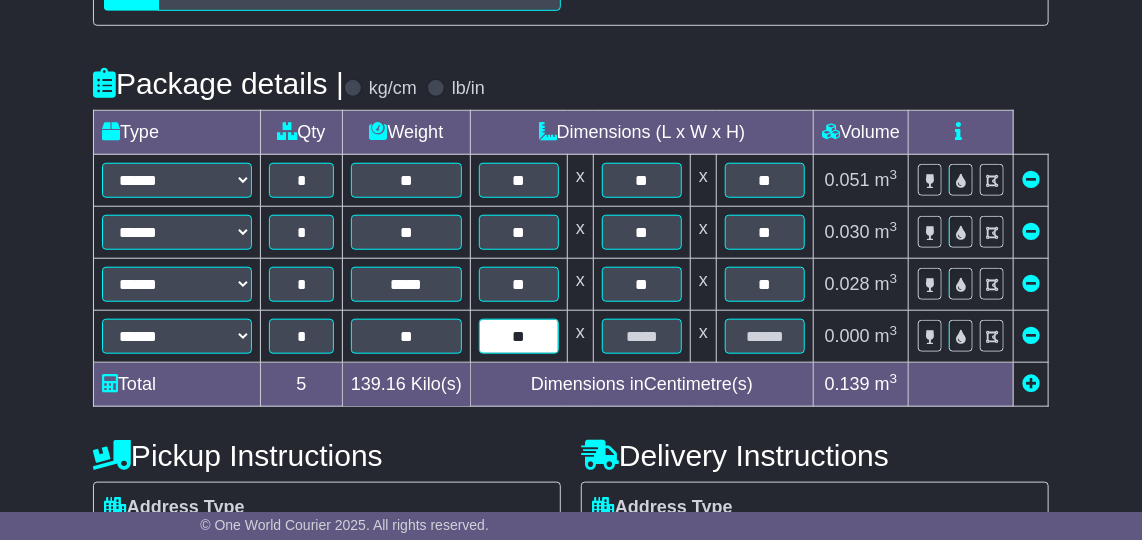 type on "**" 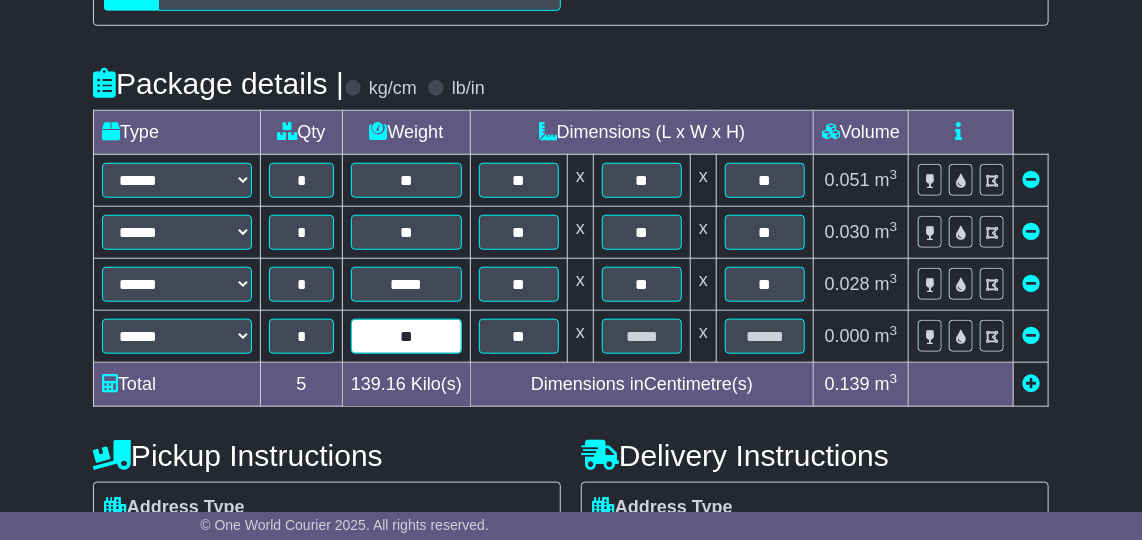 click on "**" at bounding box center [406, 336] 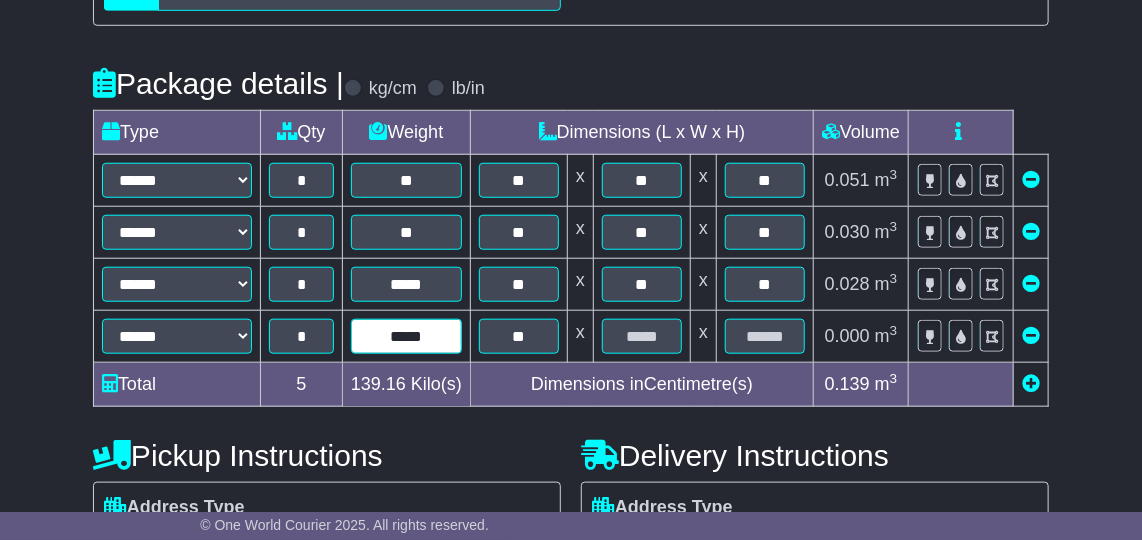 type on "*****" 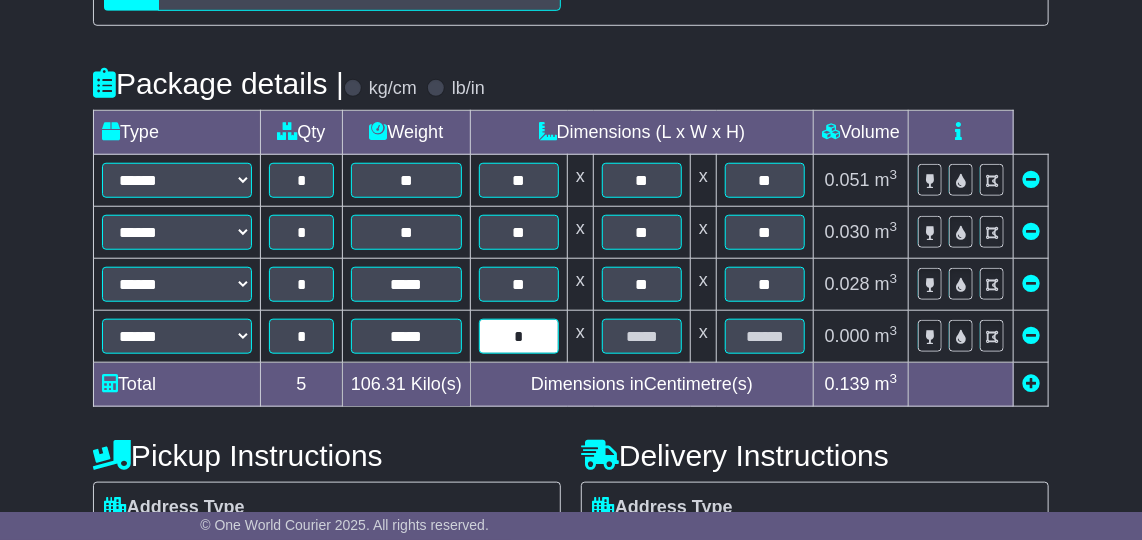 type on "**" 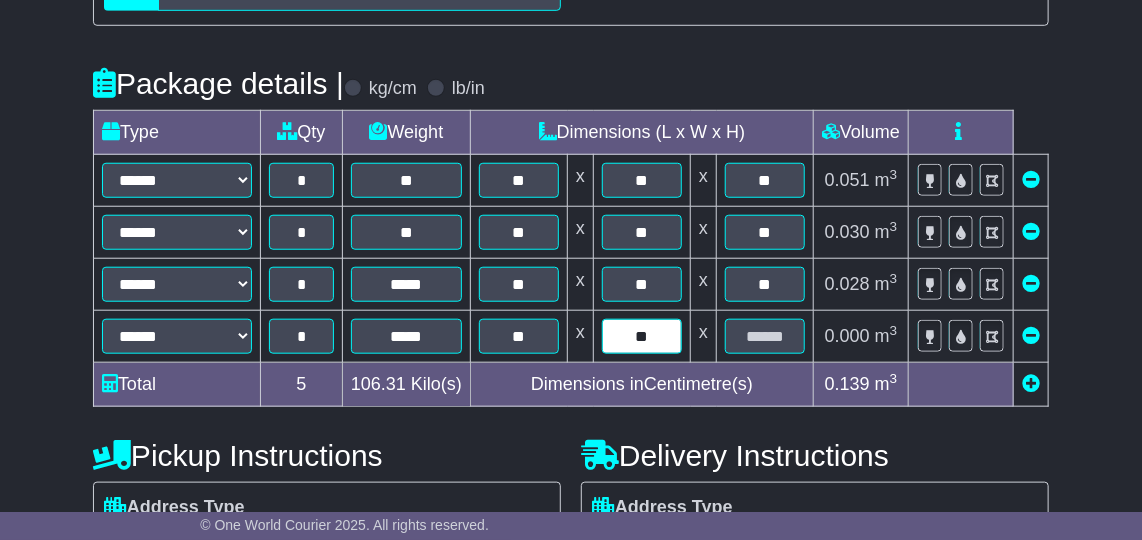 type on "**" 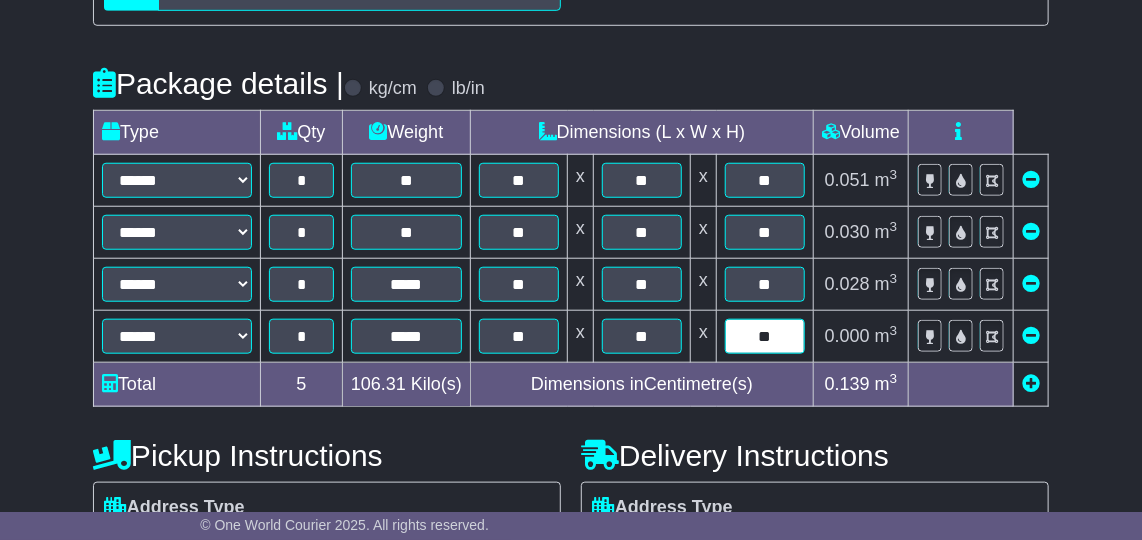type on "**" 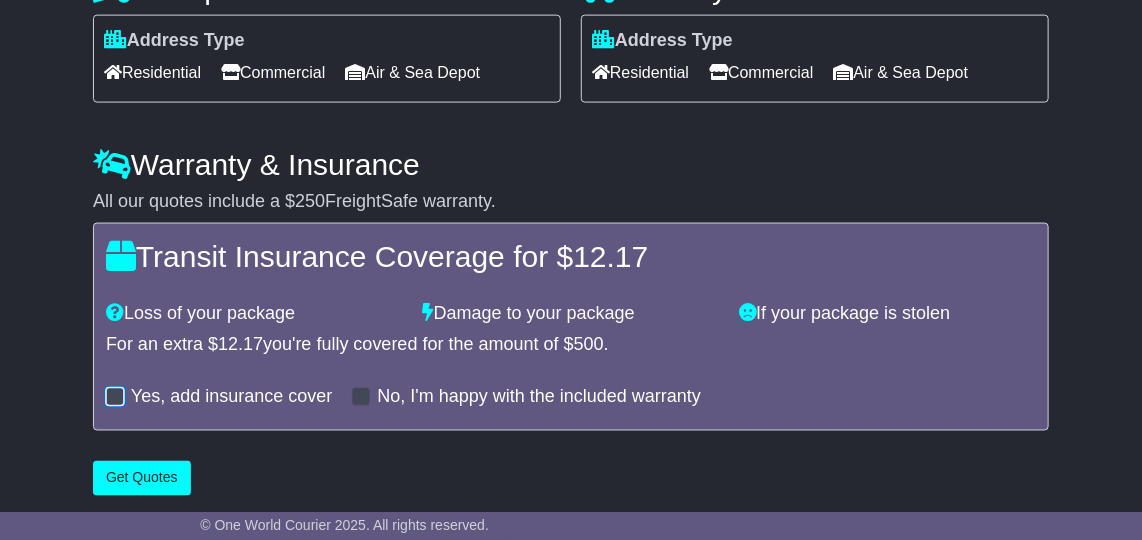 scroll, scrollTop: 908, scrollLeft: 0, axis: vertical 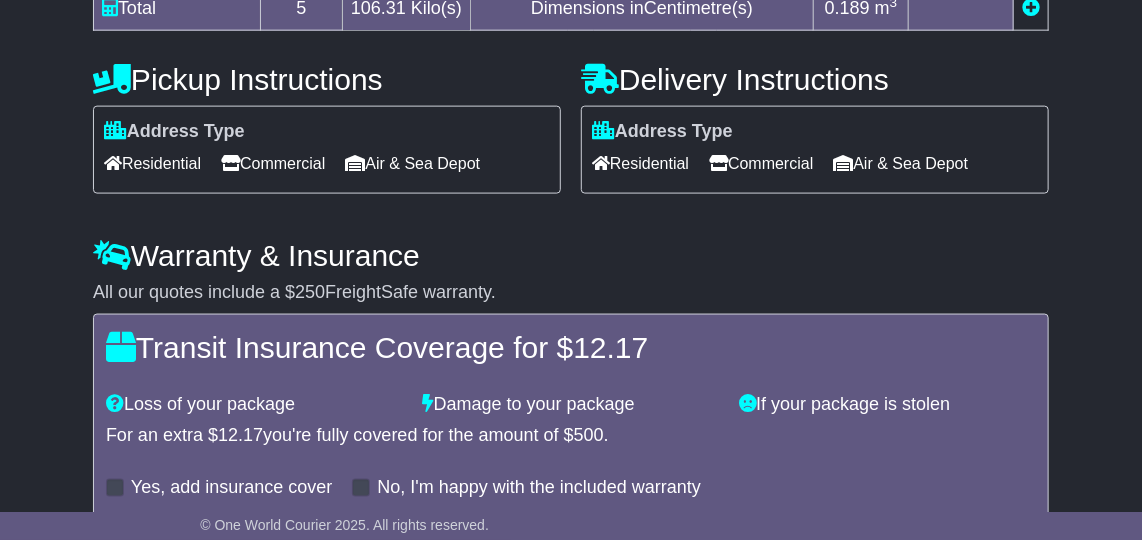 click on "Commercial" at bounding box center [273, 163] 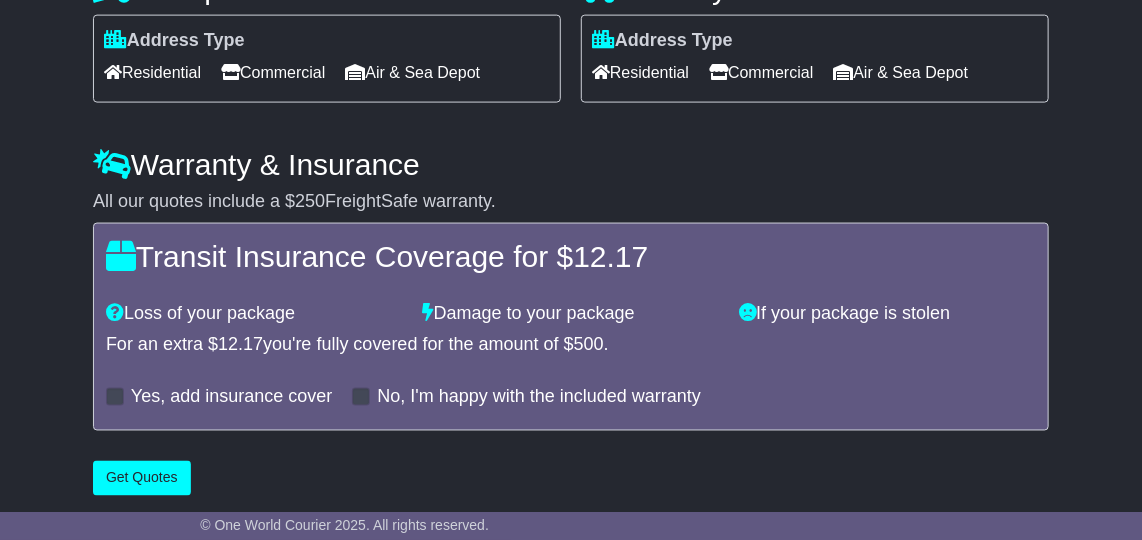 scroll, scrollTop: 1000, scrollLeft: 0, axis: vertical 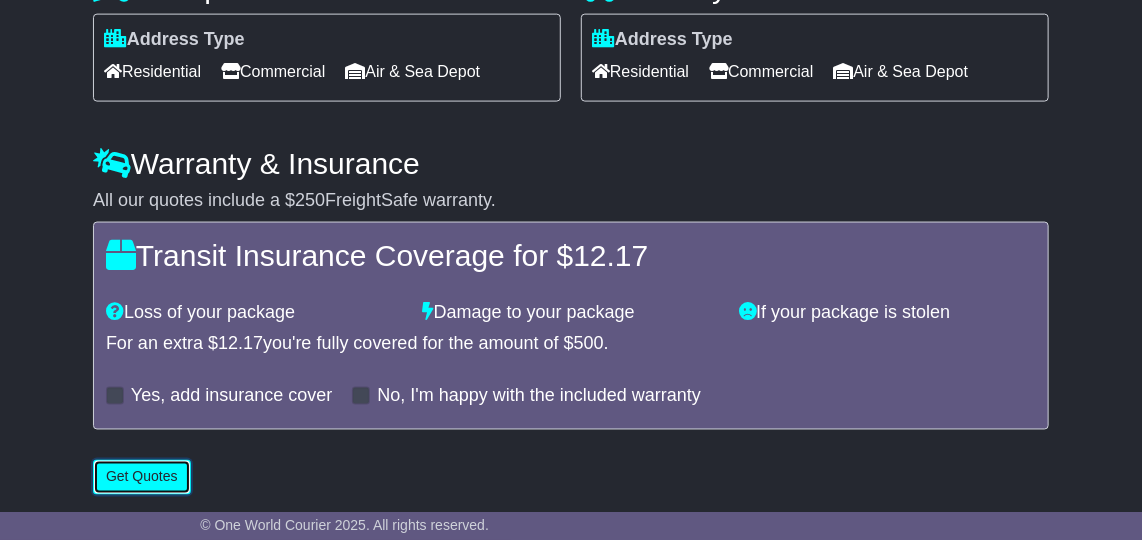 click on "Get Quotes" at bounding box center [142, 477] 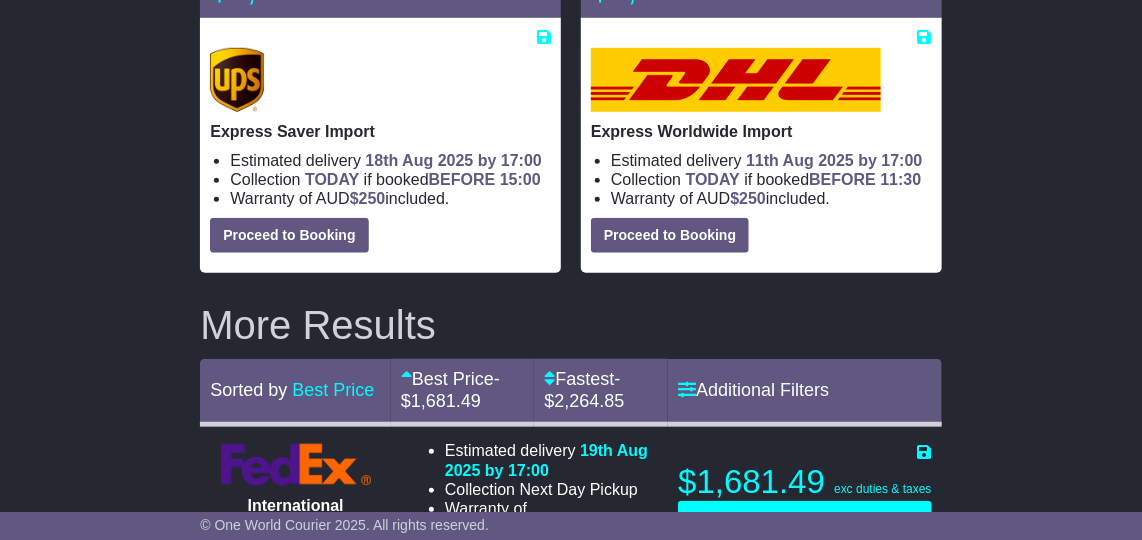 scroll, scrollTop: 455, scrollLeft: 0, axis: vertical 